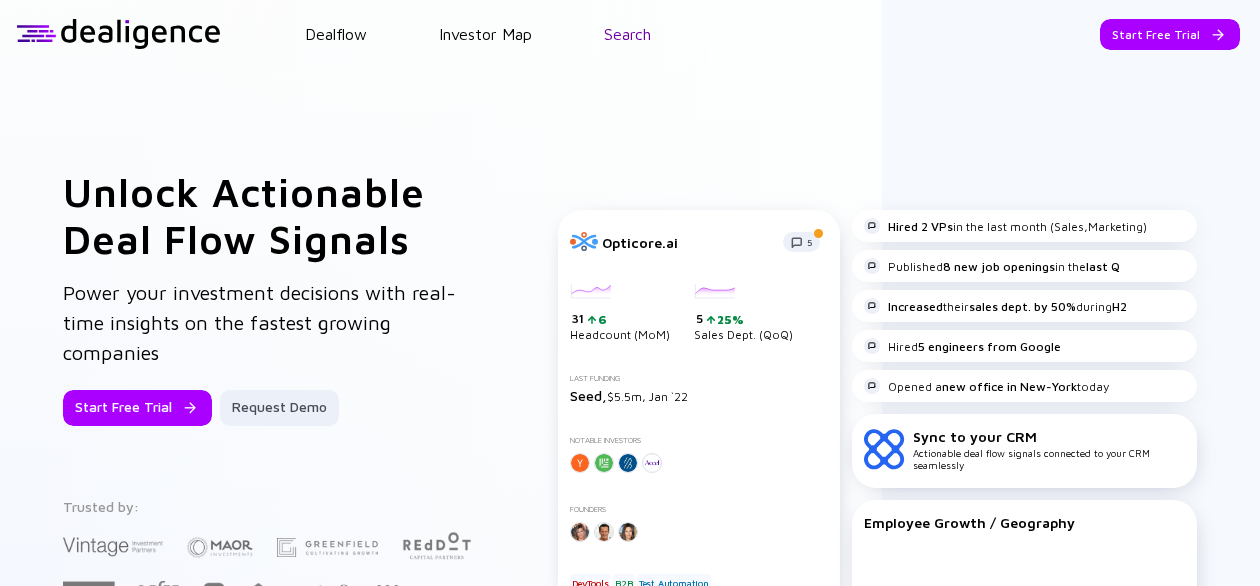 scroll, scrollTop: 0, scrollLeft: 0, axis: both 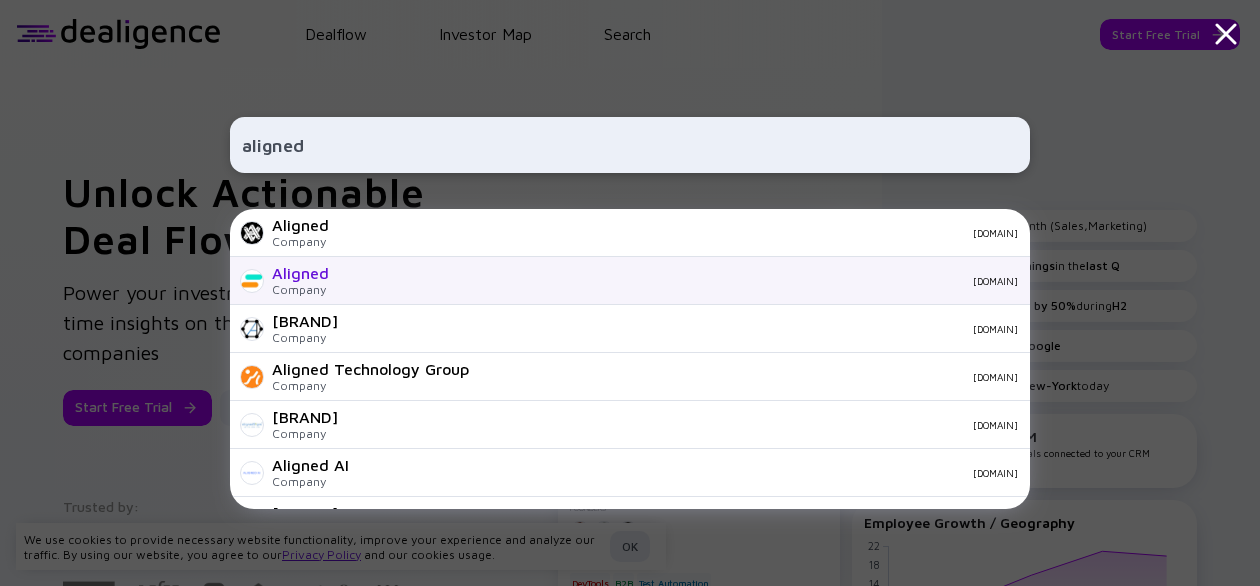 type on "aligned" 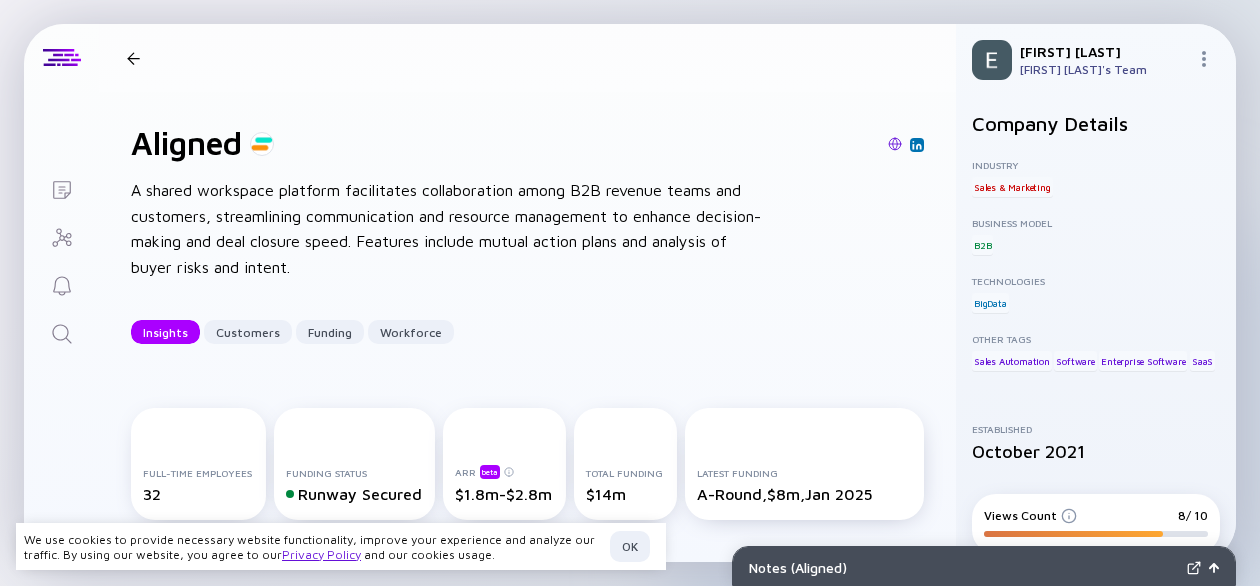 click on "Aligned Insights Customers Funding Workforce" at bounding box center (316, 58) 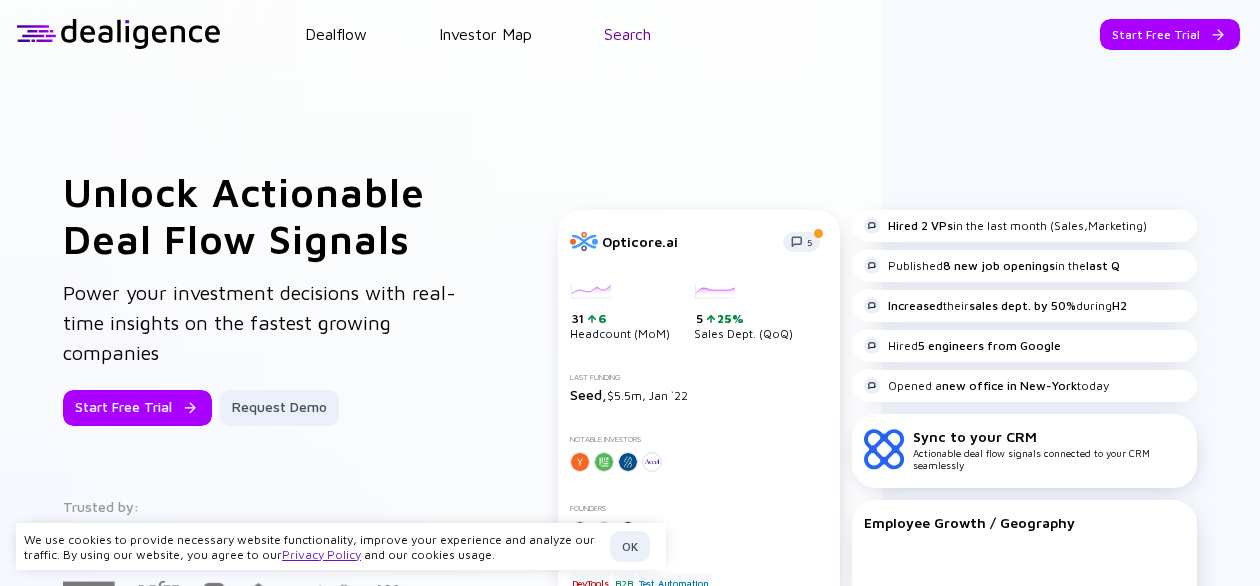 click on "Search" at bounding box center [627, 34] 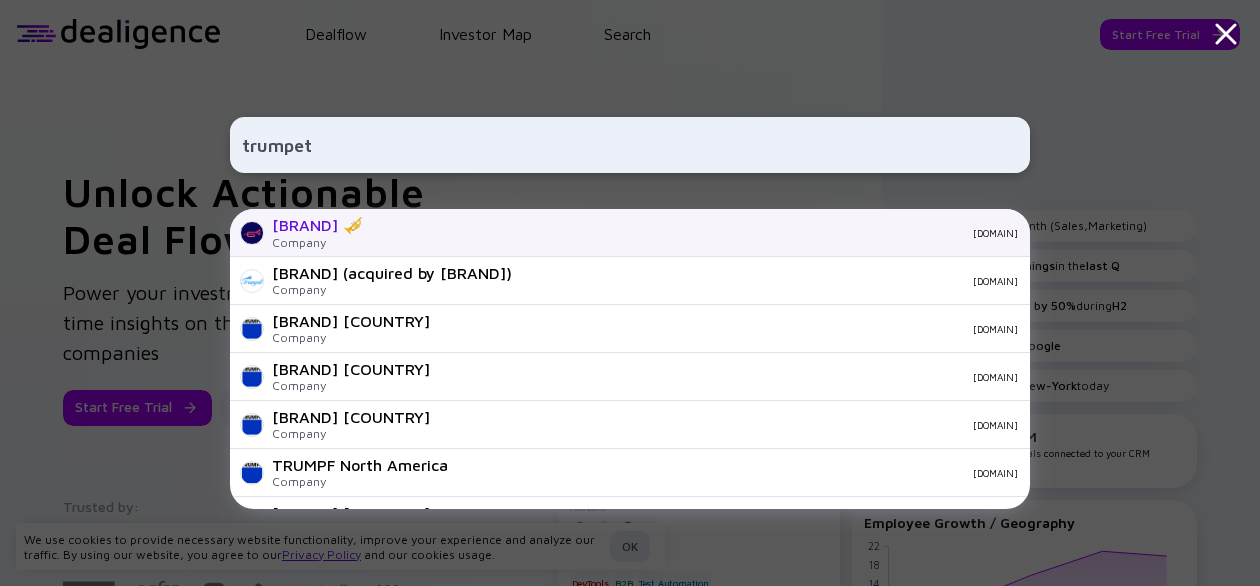 type on "trumpet" 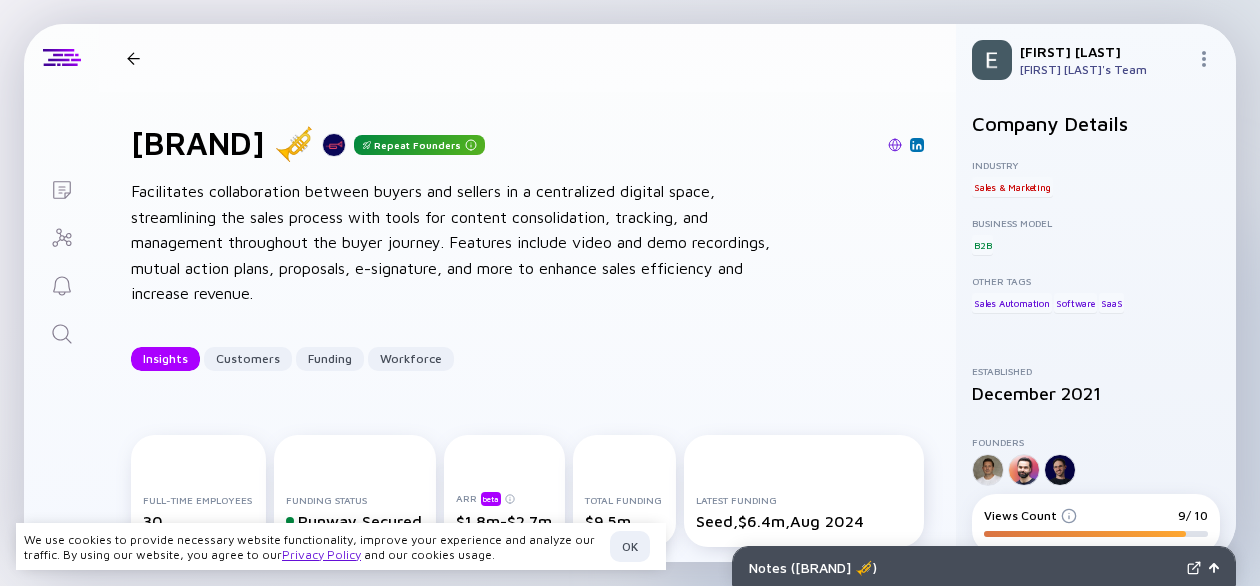 drag, startPoint x: 100, startPoint y: 49, endPoint x: 139, endPoint y: 57, distance: 39.812057 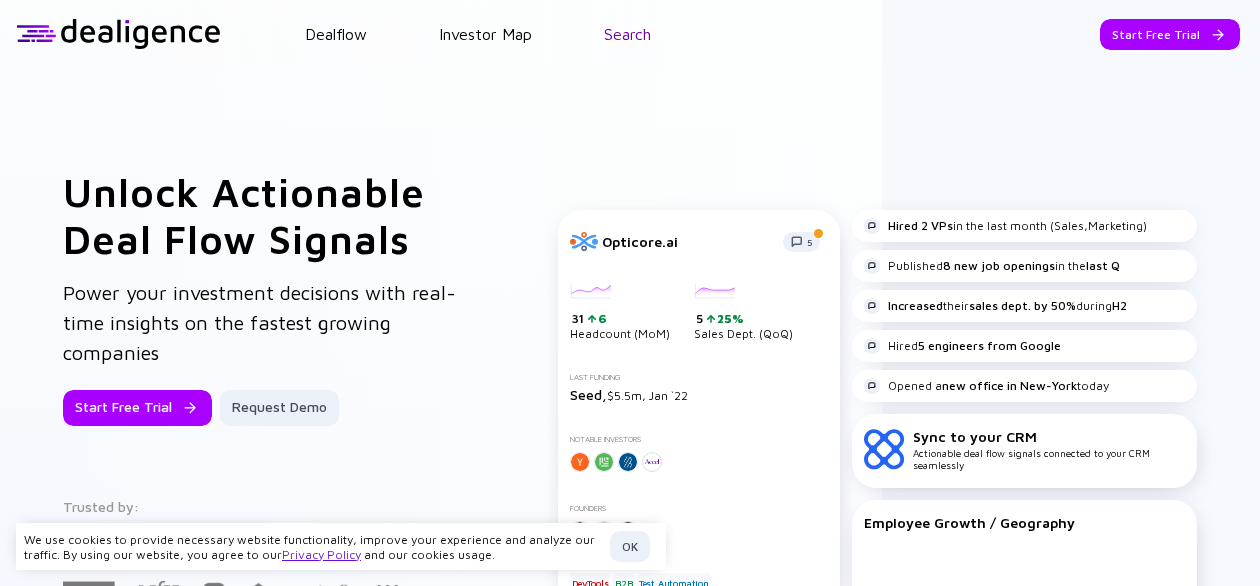 drag, startPoint x: 656, startPoint y: 22, endPoint x: 649, endPoint y: 35, distance: 14.764823 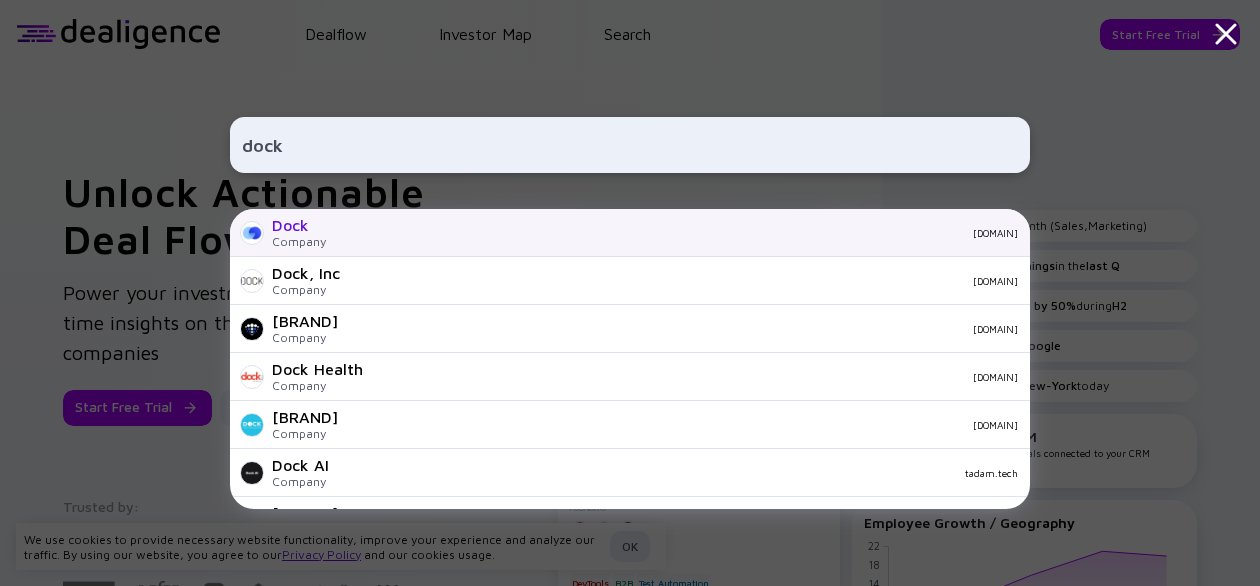 type on "dock" 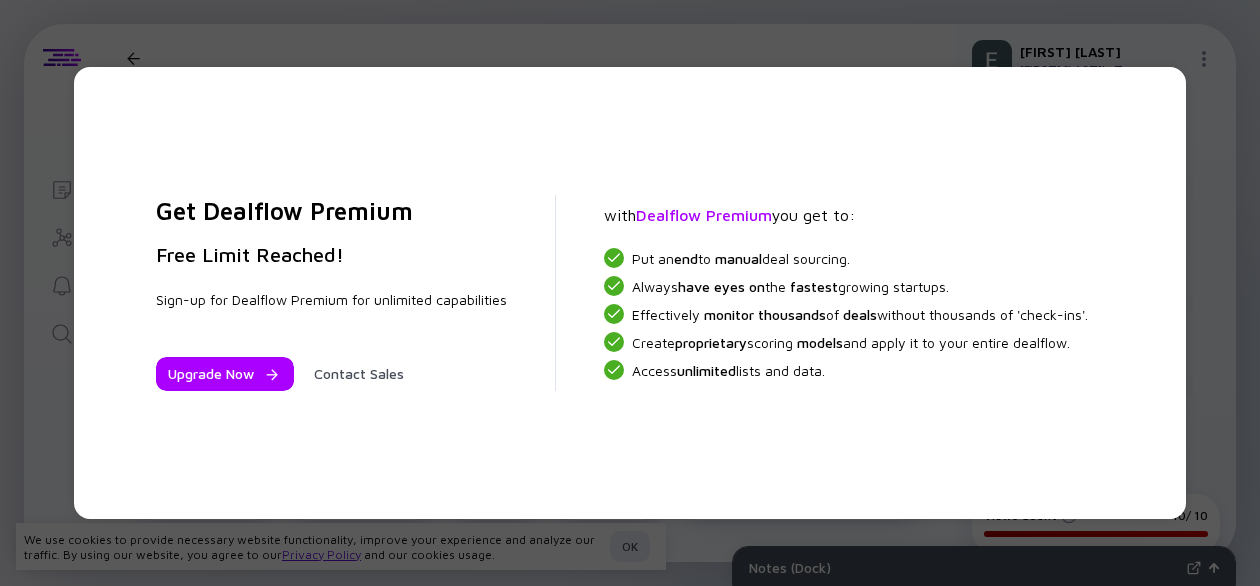 click on "Get Dealflow Premium Free Limit Reached! Sign-up for Dealflow Premium for unlimited capabilities Upgrade Now Contact Sales with  Dealflow Premium  you get to: Put an  end  to   manual  deal sourcing. Always  have eyes on  the   fastest  growing startups. Effectively   monitor thousands  of   deals  without thousands of 'check-ins'. Create  proprietary  scoring   models  and apply it to your entire dealflow. Access  unlimited  lists and data." at bounding box center (630, 293) 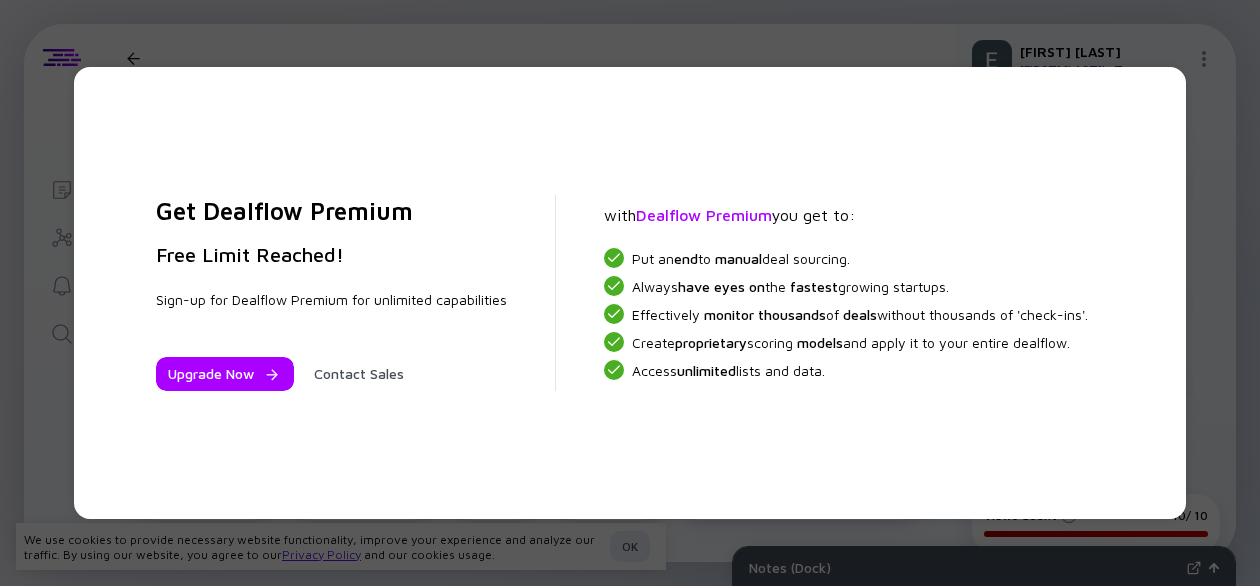 click on "Get Dealflow Premium Free Limit Reached! Sign-up for Dealflow Premium for unlimited capabilities Upgrade Now Contact Sales with  Dealflow Premium  you get to: Put an  end  to   manual  deal sourcing. Always  have eyes on  the   fastest  growing startups. Effectively   monitor thousands  of   deals  without thousands of 'check-ins'. Create  proprietary  scoring   models  and apply it to your entire dealflow. Access  unlimited  lists and data." at bounding box center [630, 293] 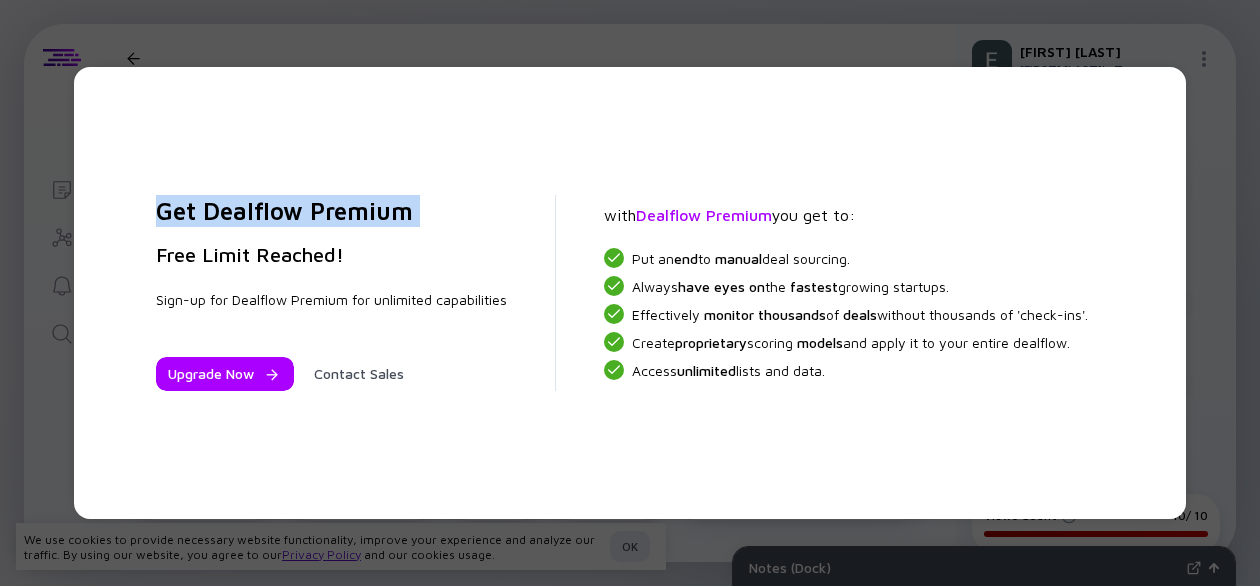 drag, startPoint x: 406, startPoint y: 67, endPoint x: 404, endPoint y: 79, distance: 12.165525 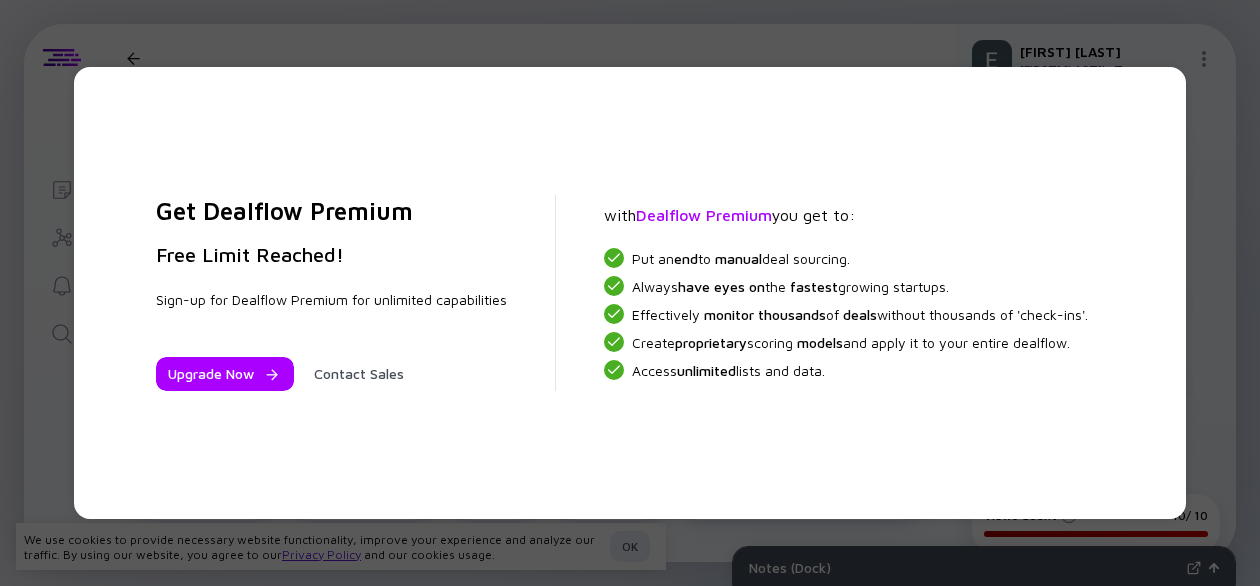 click on "Get Dealflow Premium Free Limit Reached! Sign-up for Dealflow Premium for unlimited capabilities Upgrade Now Contact Sales with  Dealflow Premium  you get to: Put an  end  to   manual  deal sourcing. Always  have eyes on  the   fastest  growing startups. Effectively   monitor thousands  of   deals  without thousands of 'check-ins'. Create  proprietary  scoring   models  and apply it to your entire dealflow. Access  unlimited  lists and data." at bounding box center (630, 293) 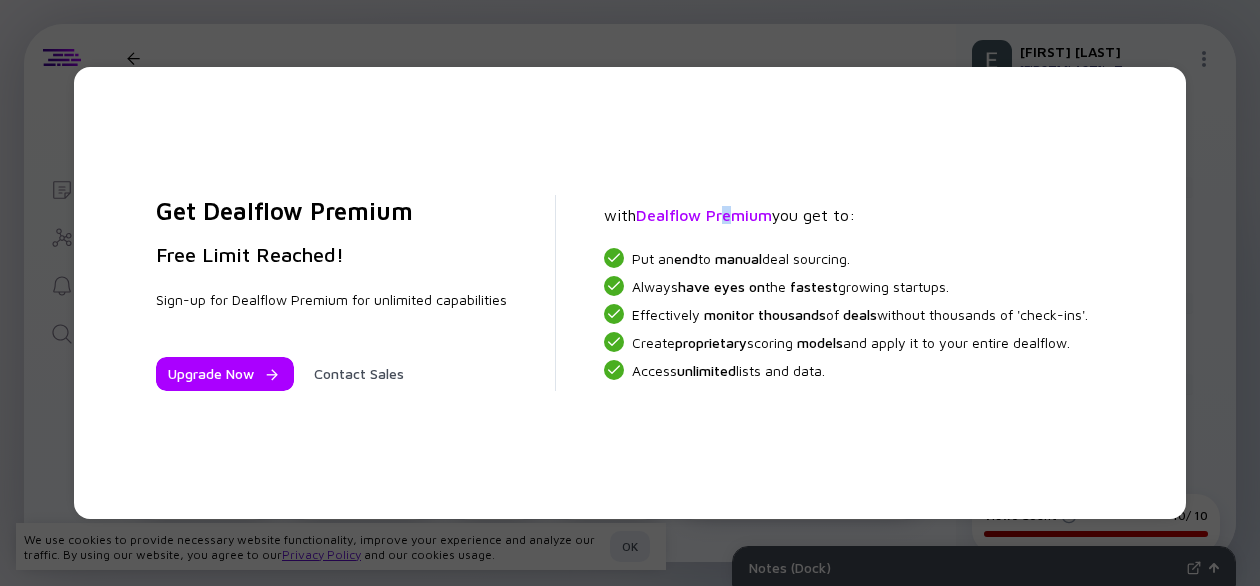 click on "Get Dealflow Premium Free Limit Reached! Sign-up for Dealflow Premium for unlimited capabilities Upgrade Now Contact Sales with  Dealflow Premium  you get to: Put an  end  to   manual  deal sourcing. Always  have eyes on  the   fastest  growing startups. Effectively   monitor thousands  of   deals  without thousands of 'check-ins'. Create  proprietary  scoring   models  and apply it to your entire dealflow. Access  unlimited  lists and data." at bounding box center [630, 293] 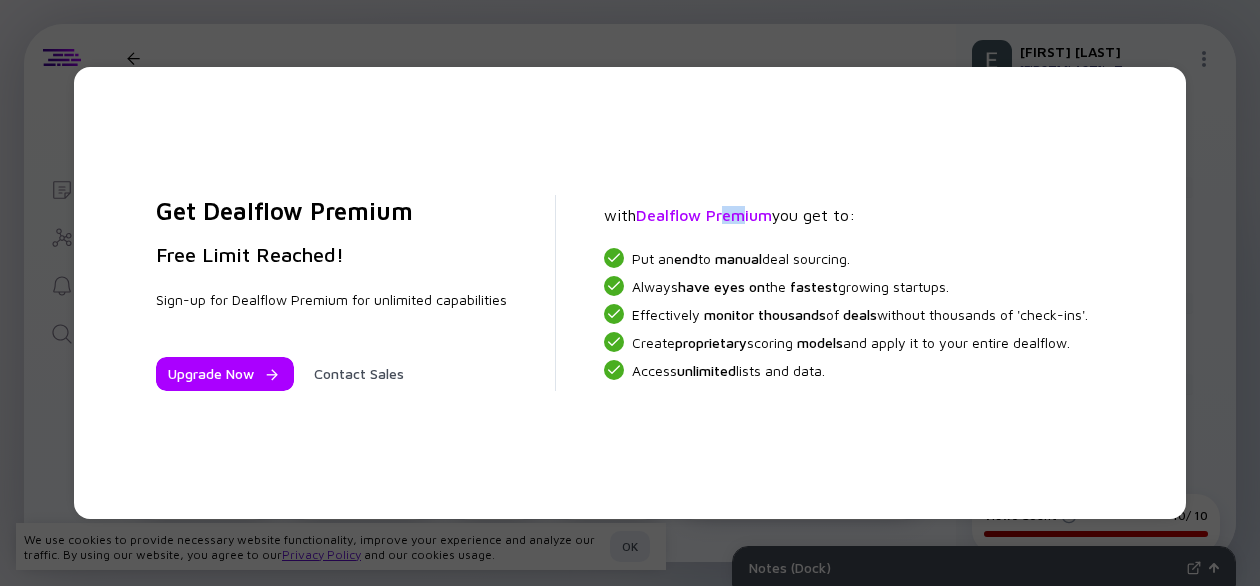 drag, startPoint x: 746, startPoint y: 154, endPoint x: 868, endPoint y: 181, distance: 124.95199 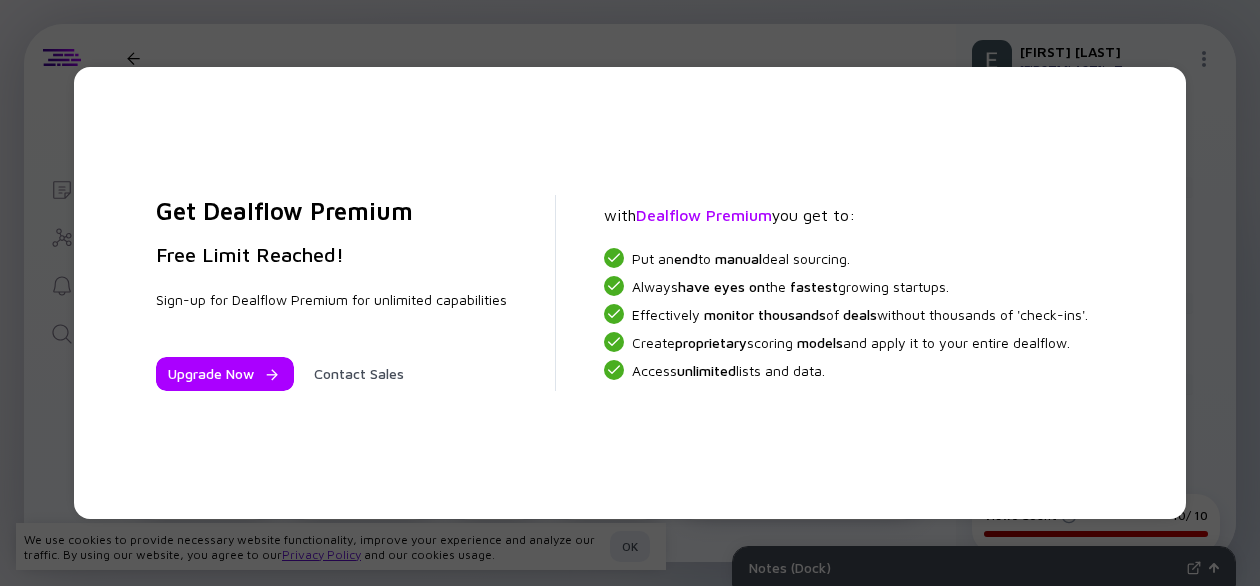 click on "Get Dealflow Premium Free Limit Reached! Sign-up for Dealflow Premium for unlimited capabilities Upgrade Now Contact Sales with  Dealflow Premium  you get to: Put an  end  to   manual  deal sourcing. Always  have eyes on  the   fastest  growing startups. Effectively   monitor thousands  of   deals  without thousands of 'check-ins'. Create  proprietary  scoring   models  and apply it to your entire dealflow. Access  unlimited  lists and data." at bounding box center (630, 293) 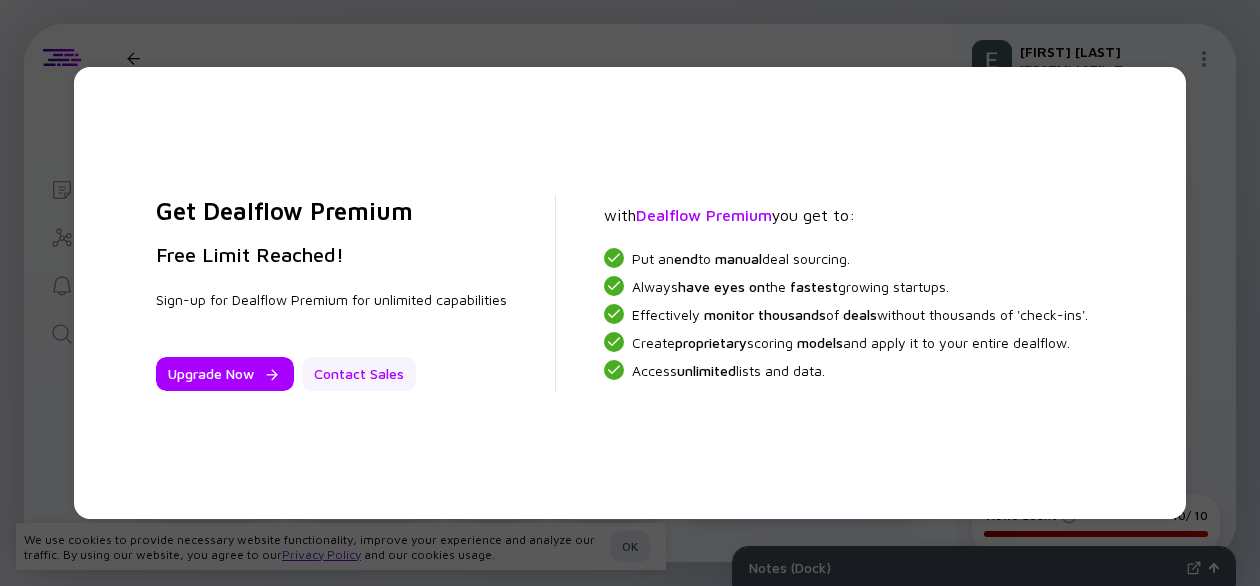 click on "Contact Sales" at bounding box center [359, 374] 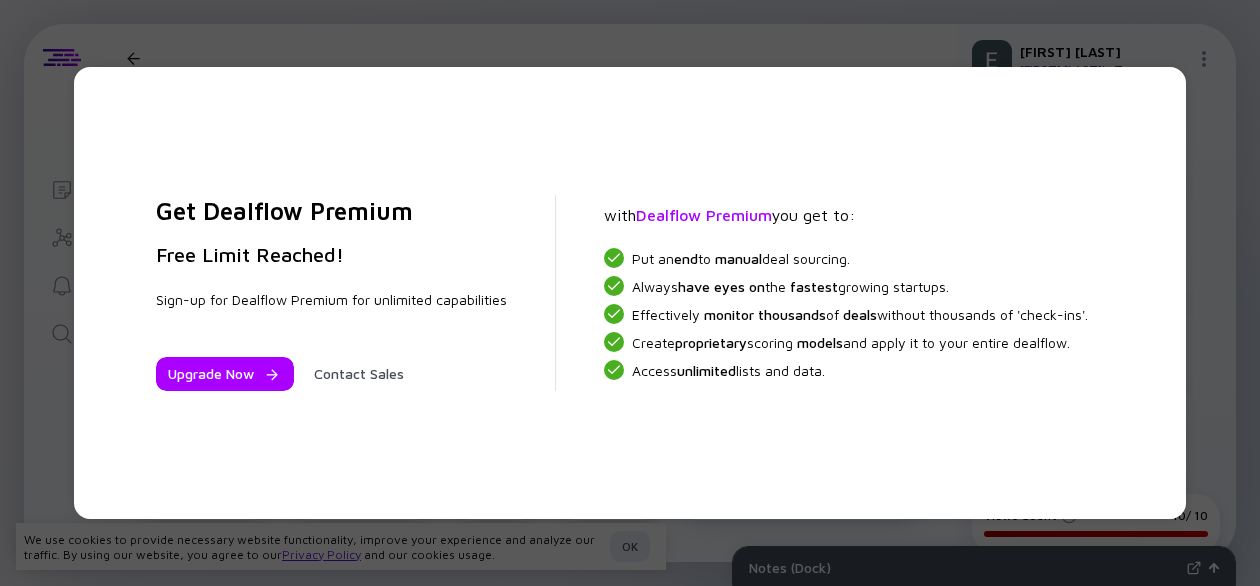 click on "Get Dealflow Premium Free Limit Reached! Sign-up for Dealflow Premium for unlimited capabilities Upgrade Now Contact Sales with  Dealflow Premium  you get to: Put an  end  to   manual  deal sourcing. Always  have eyes on  the   fastest  growing startups. Effectively   monitor thousands  of   deals  without thousands of 'check-ins'. Create  proprietary  scoring   models  and apply it to your entire dealflow. Access  unlimited  lists and data." at bounding box center (630, 293) 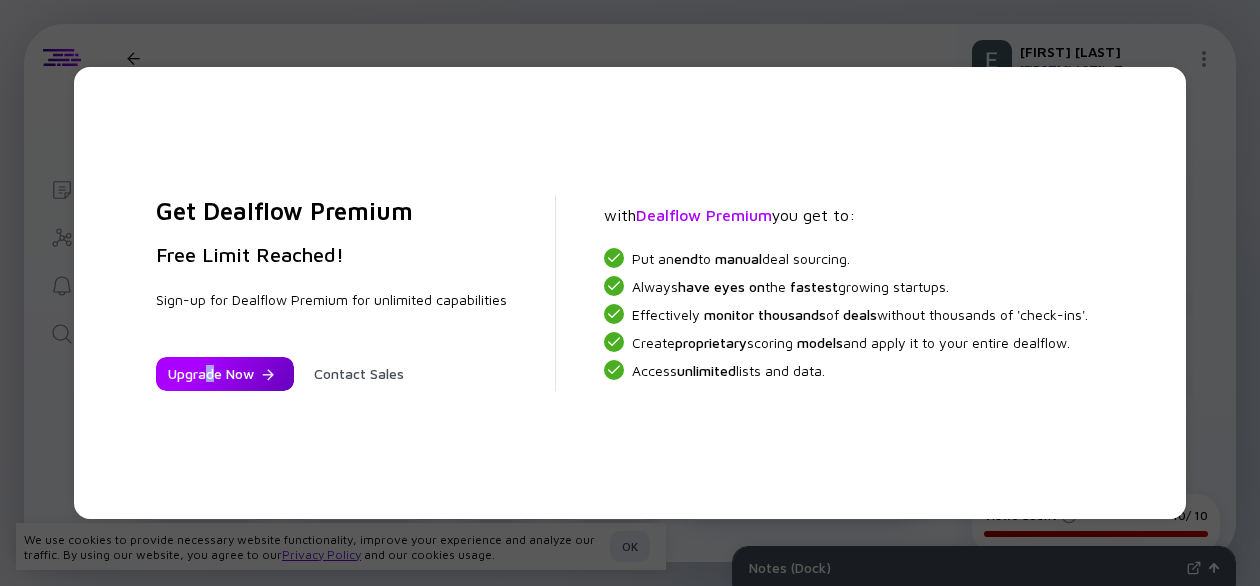 drag, startPoint x: 207, startPoint y: 404, endPoint x: 218, endPoint y: 386, distance: 21.095022 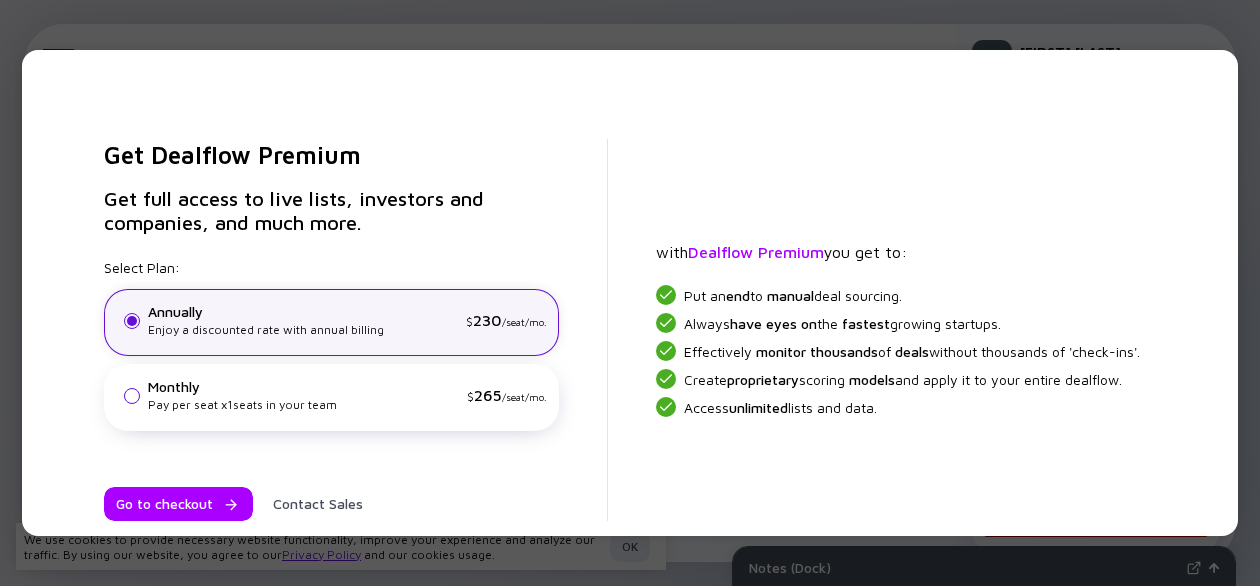 click on "Get Dealflow Premium Get full access to live lists, investors and companies, and much more. Select Plan: Annually Enjoy a discounted rate with annual billing $ 230 /seat/mo. Monthly Pay per seat x  1  seats in your team $ 265 /seat/mo. Go to checkout Contact Sales with  Dealflow Premium  you get to: Put an  end  to   manual  deal sourcing. Always  have eyes on  the   fastest  growing startups. Effectively   monitor thousands  of   deals  without thousands of 'check-ins'. Create  proprietary  scoring   models  and apply it to your entire dealflow. Access  unlimited  lists and data." at bounding box center [630, 293] 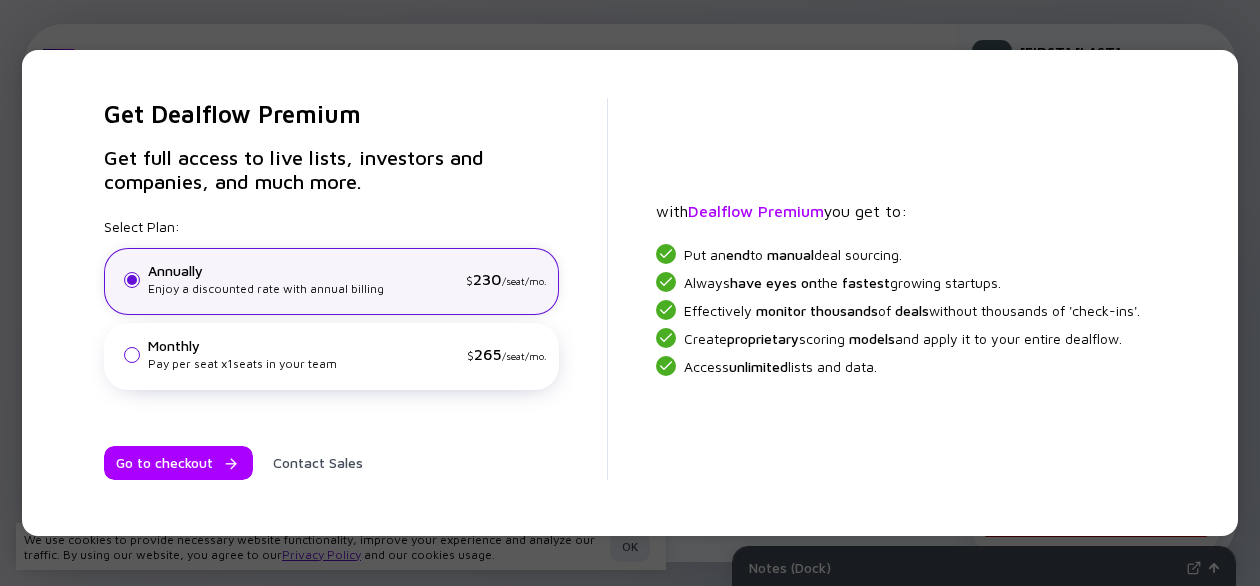 scroll, scrollTop: 74, scrollLeft: 0, axis: vertical 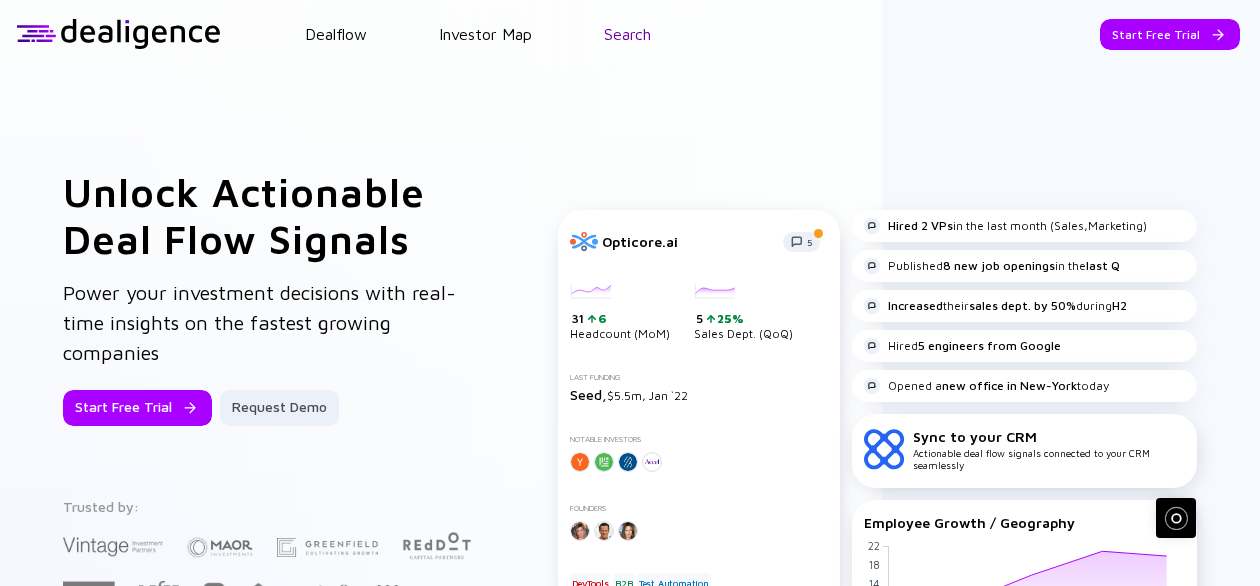 click on "Search" at bounding box center [627, 34] 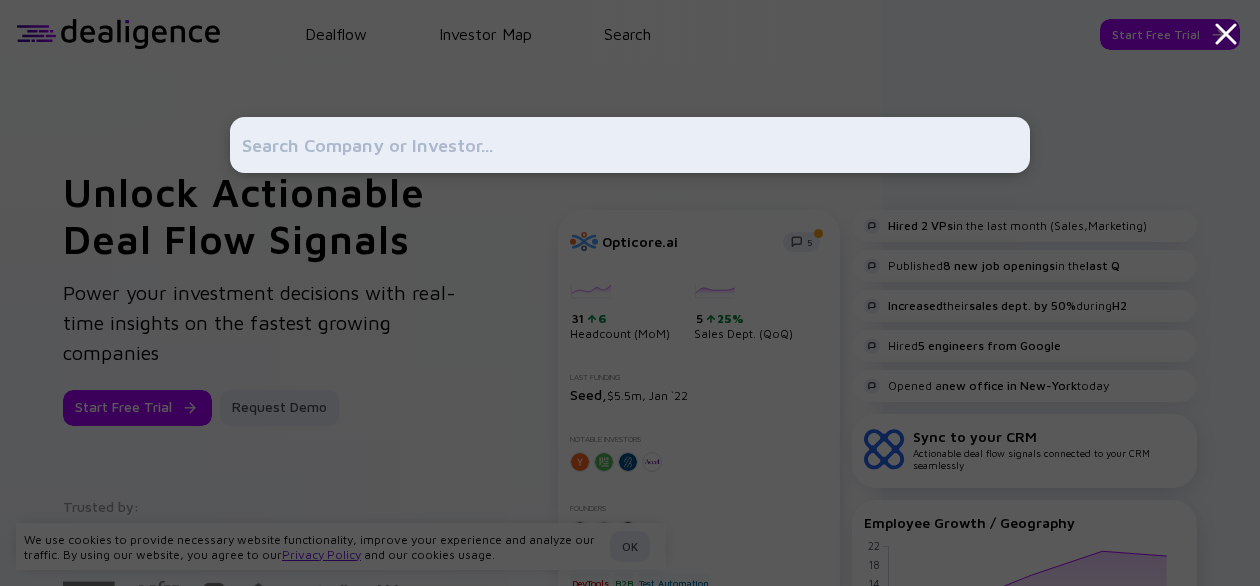 click at bounding box center (630, 145) 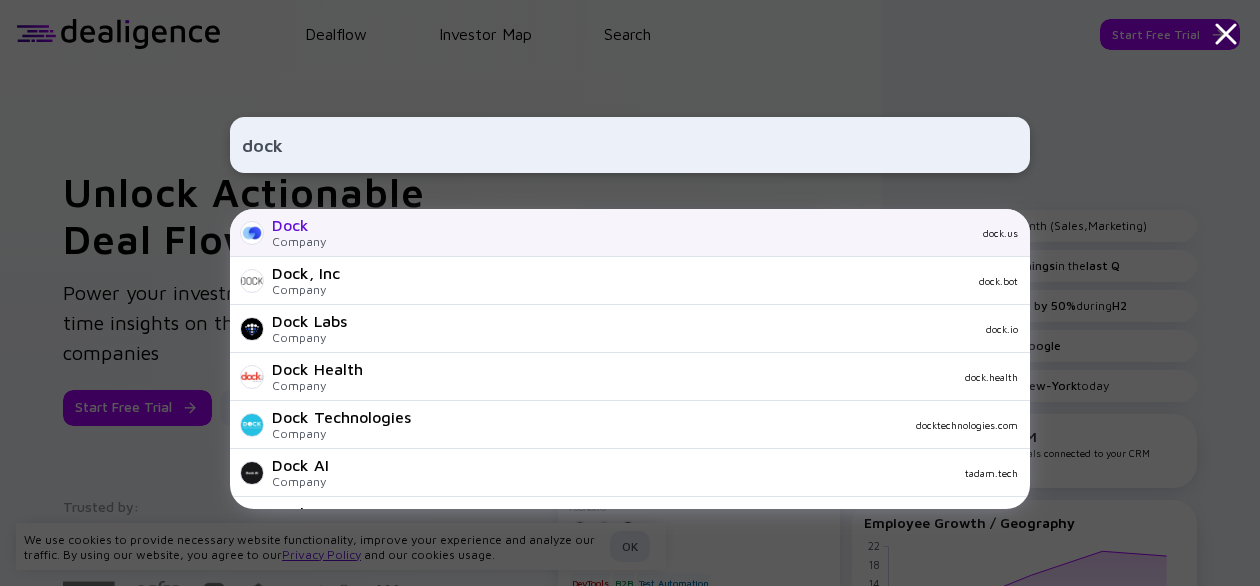 type on "dock" 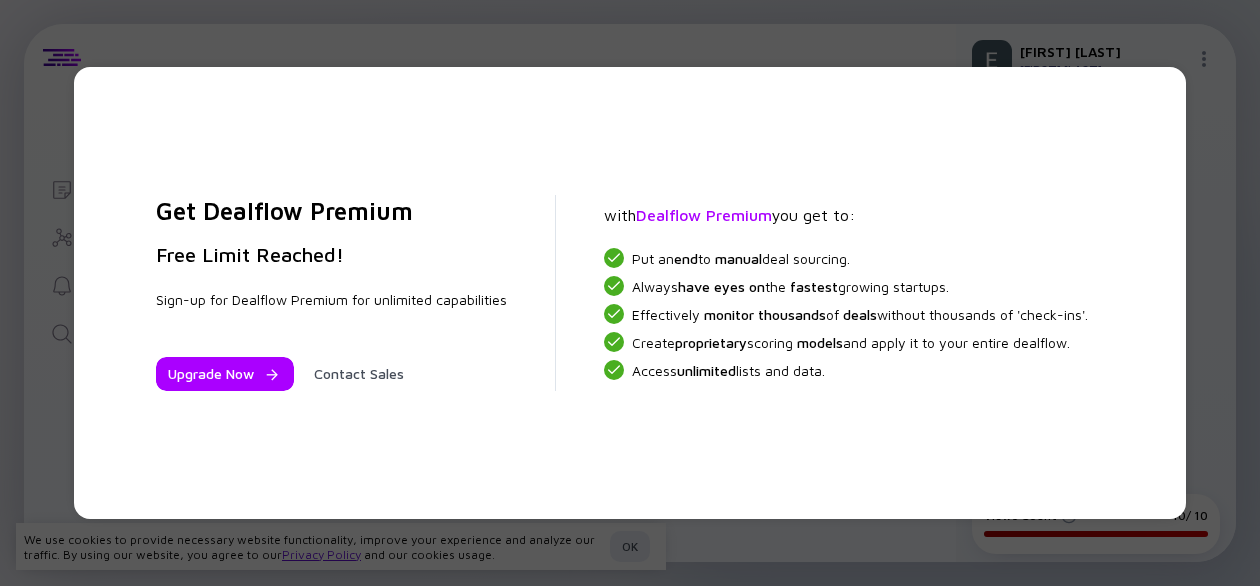 click on "Get Dealflow Premium Free Limit Reached! Sign-up for Dealflow Premium for unlimited capabilities Upgrade Now Contact Sales with  Dealflow Premium  you get to: Put an  end  to   manual  deal sourcing. Always  have eyes on  the   fastest  growing startups. Effectively   monitor thousands  of   deals  without thousands of 'check-ins'. Create  proprietary  scoring   models  and apply it to your entire dealflow. Access  unlimited  lists and data." at bounding box center [630, 293] 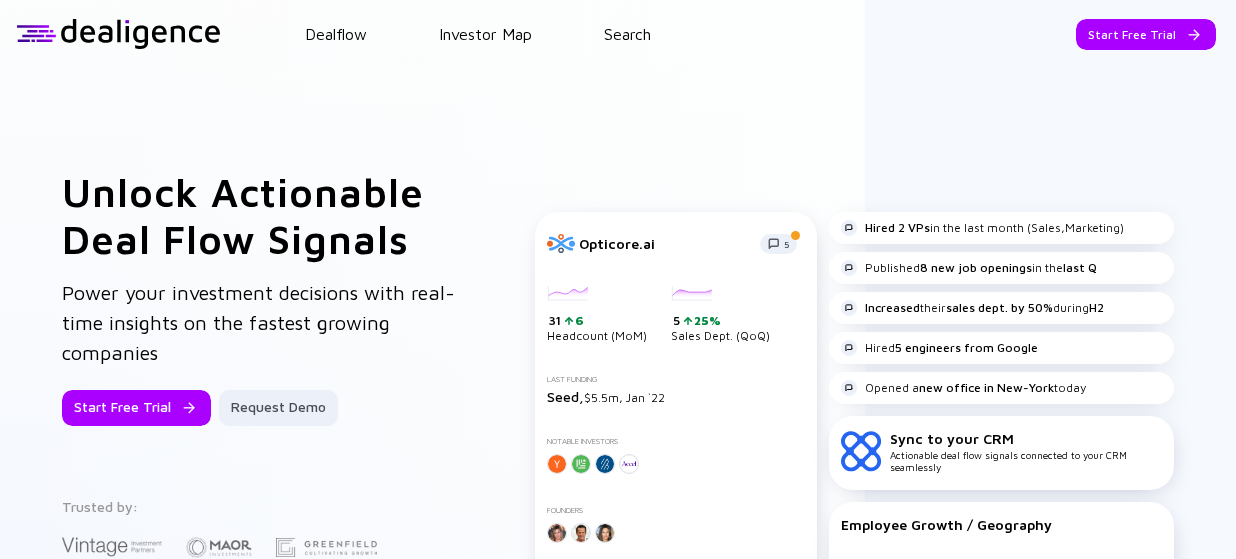 scroll, scrollTop: 0, scrollLeft: 0, axis: both 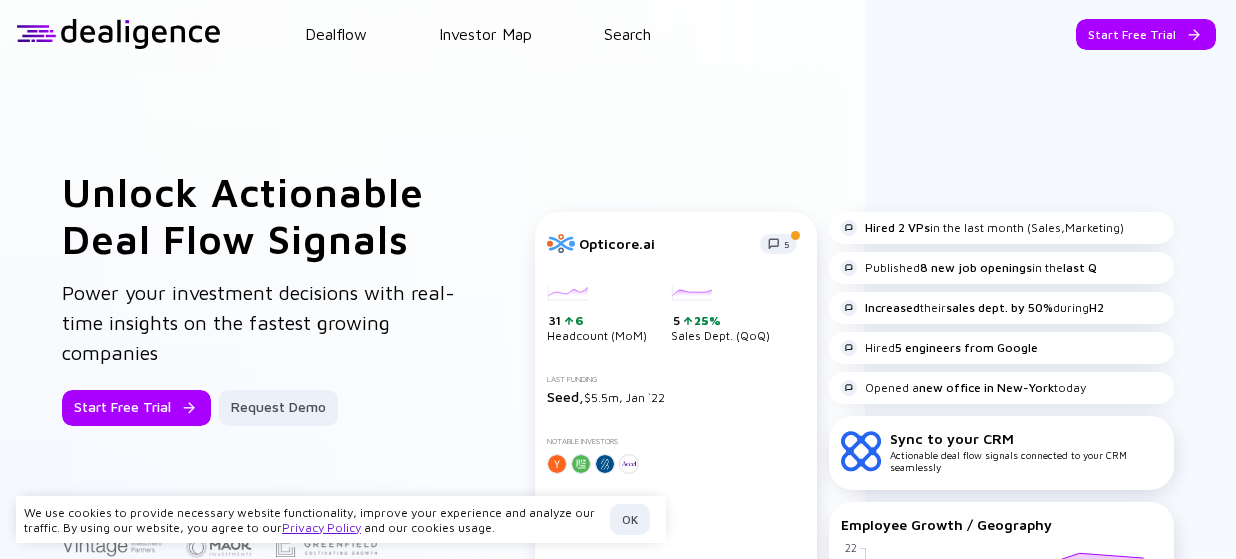click on "Dealflow Investor Map Search Start Free Trial Dealflow Investor Map Start Free Trial" at bounding box center [618, 34] 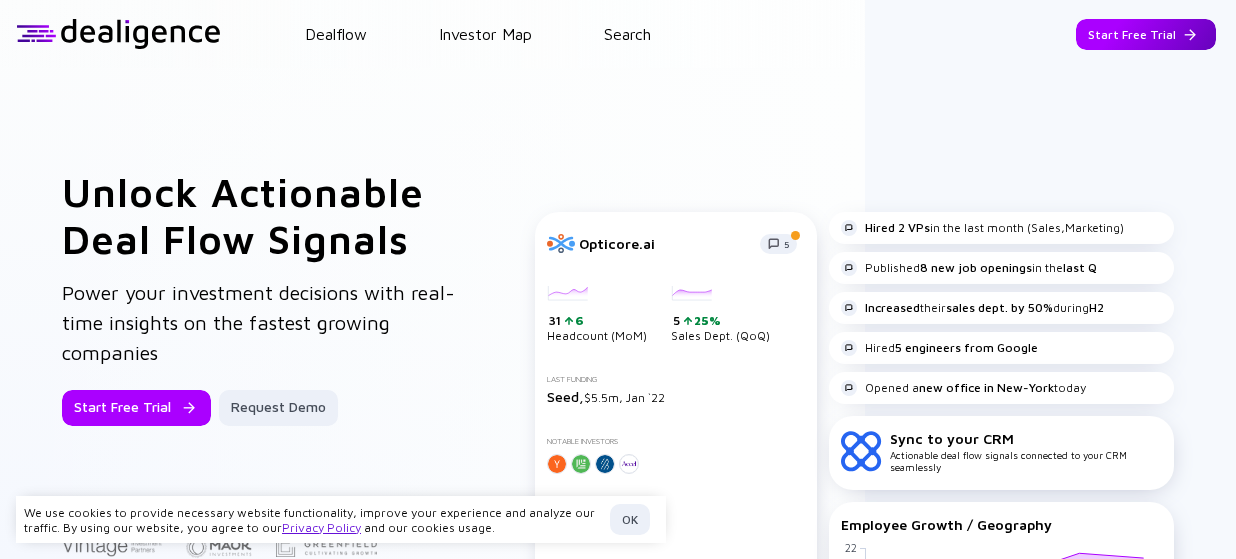 click on "Start Free Trial" at bounding box center (1146, 34) 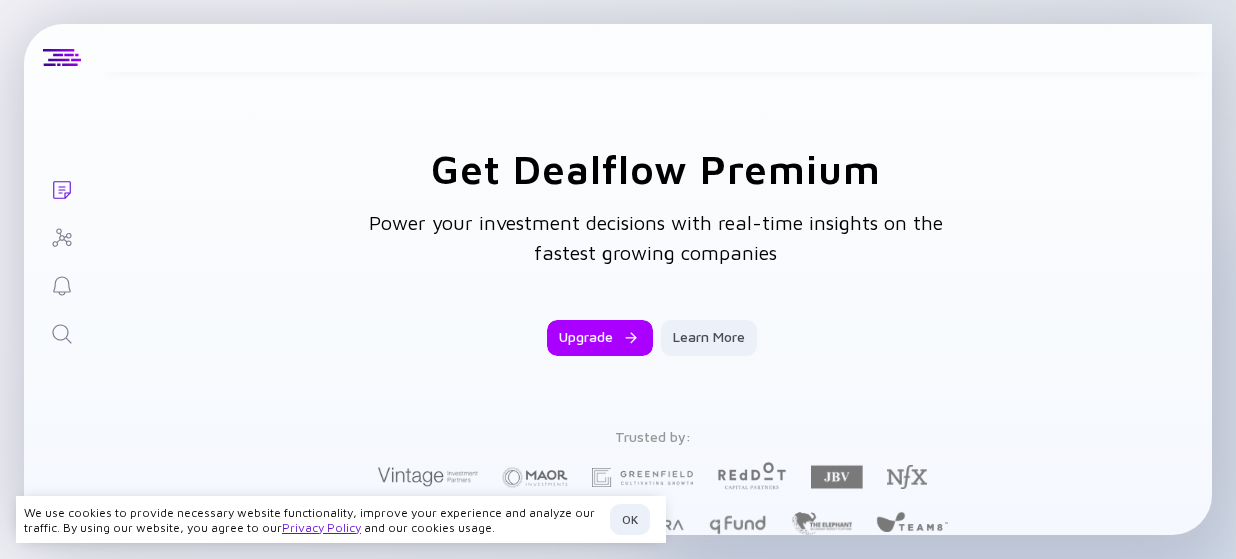 scroll, scrollTop: 100, scrollLeft: 0, axis: vertical 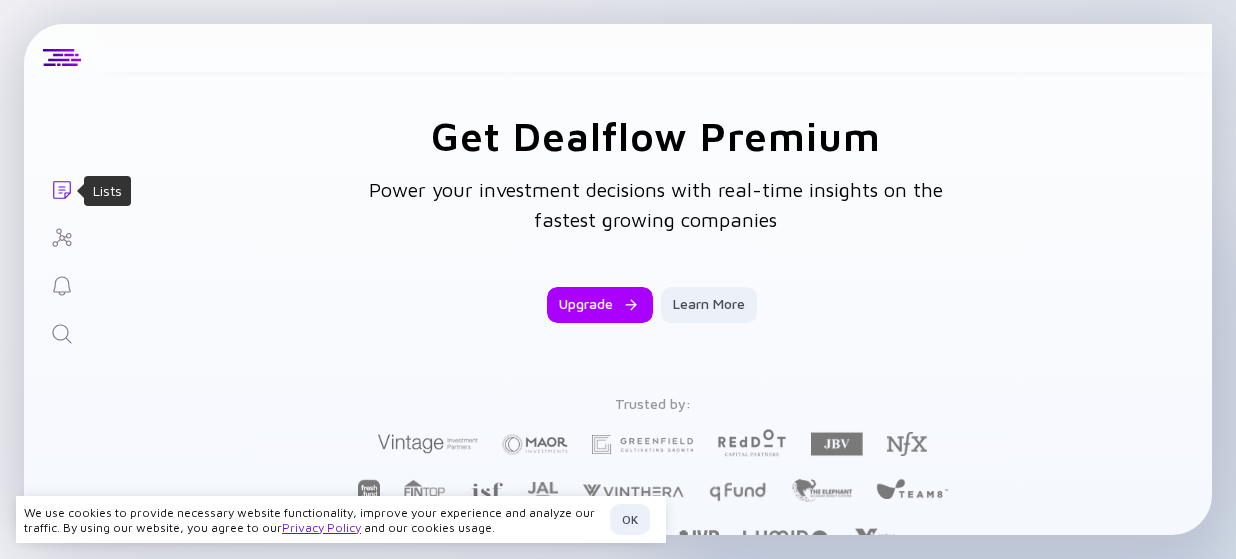 click on "Lists" 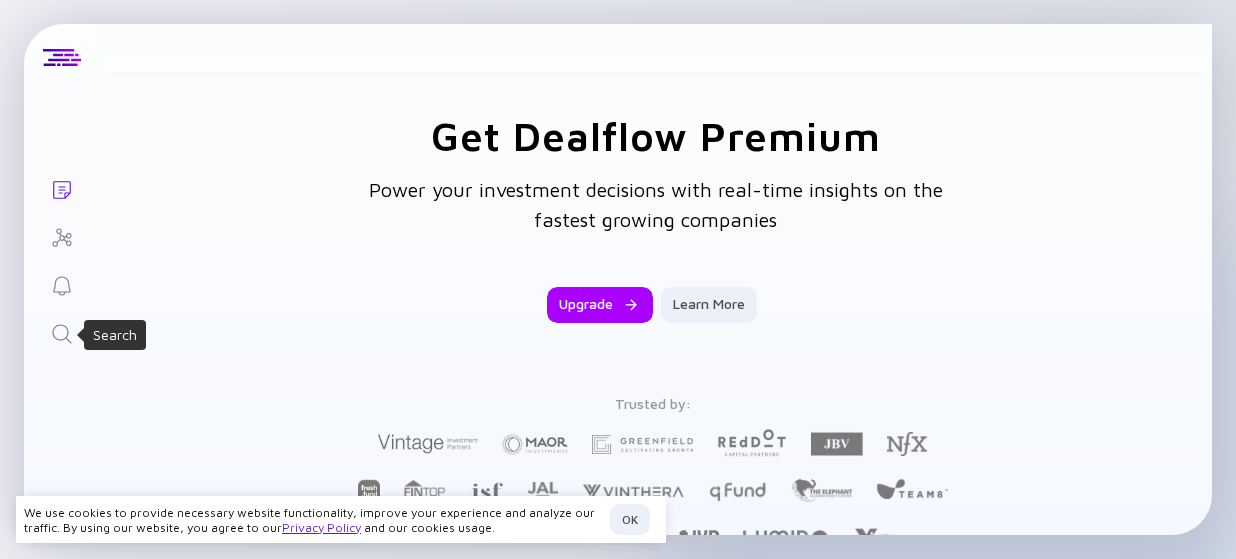 click 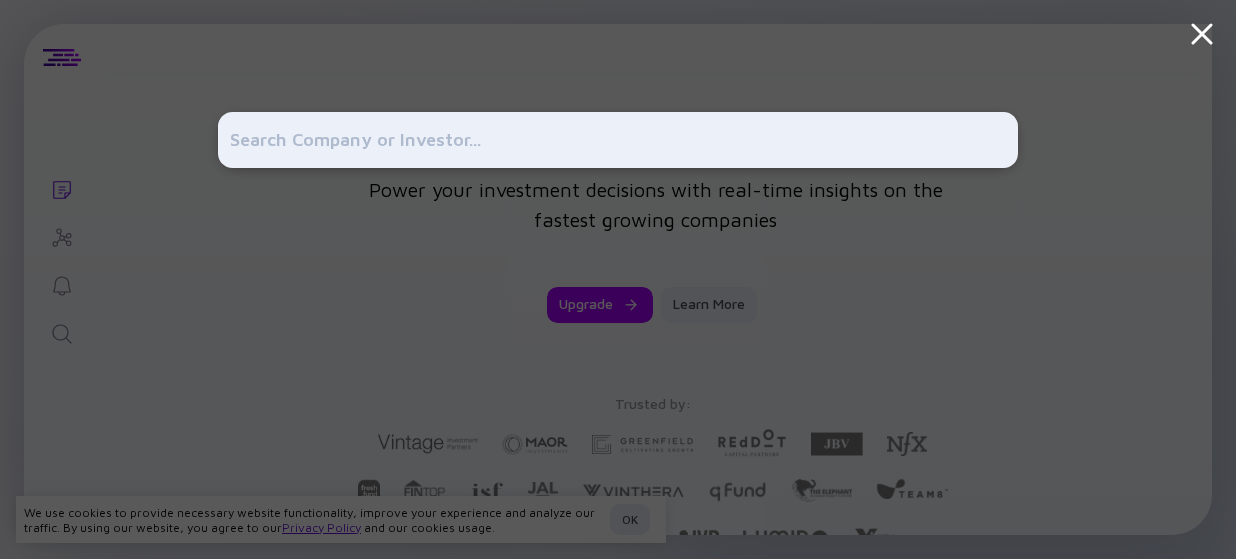 click at bounding box center (618, 279) 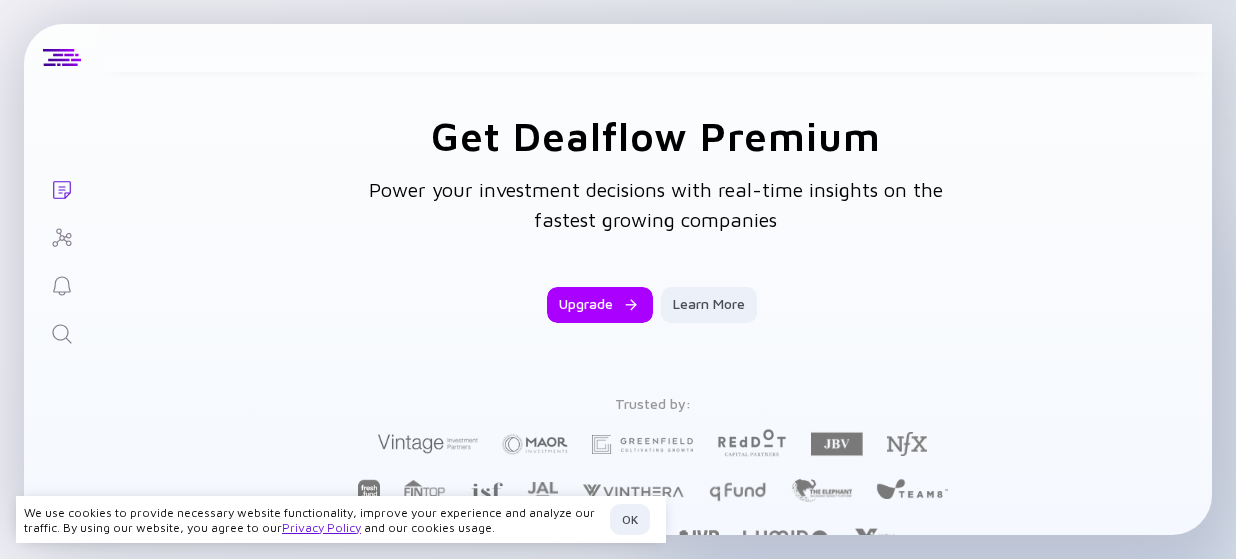 click on "Lists Get Dealflow Premium Power your investment decisions with real-time insights on the fastest growing companies Upgrade Learn More Trusted by: Opticore.ai 5 31  6 Headcount (MoM) 5  25% Sales Dept. (QoQ) Last Funding Seed,  $5.5m, Jan `22 Notable Investors Founders DevTools B2B Test Automation Deal Flow Alerts Get instant notifications about deal  flow that match your preferences Hired 2 VPs   in the last month (Sales,Marketing) Published  8 new job openings  in the  last Q Increased  their  sales dept. by 50%  during  H2 Hired  5 engineers from Google Opened a  new office in New-York  today Sync to your CRM Actionable deal flow signals connected to your CRM seamlessly Employee Growth / Geography 11/24 12/24 01/25 02/25 03/25 0 2 4 6 8 10 12 14 16 18 20 22 Elie   Finel Elie Finel's Team We use cookies to provide necessary website functionality, improve your experience and analyze our traffic. By using our website, you agree to our  Privacy Policy   and our cookies usage. OK" at bounding box center (618, 279) 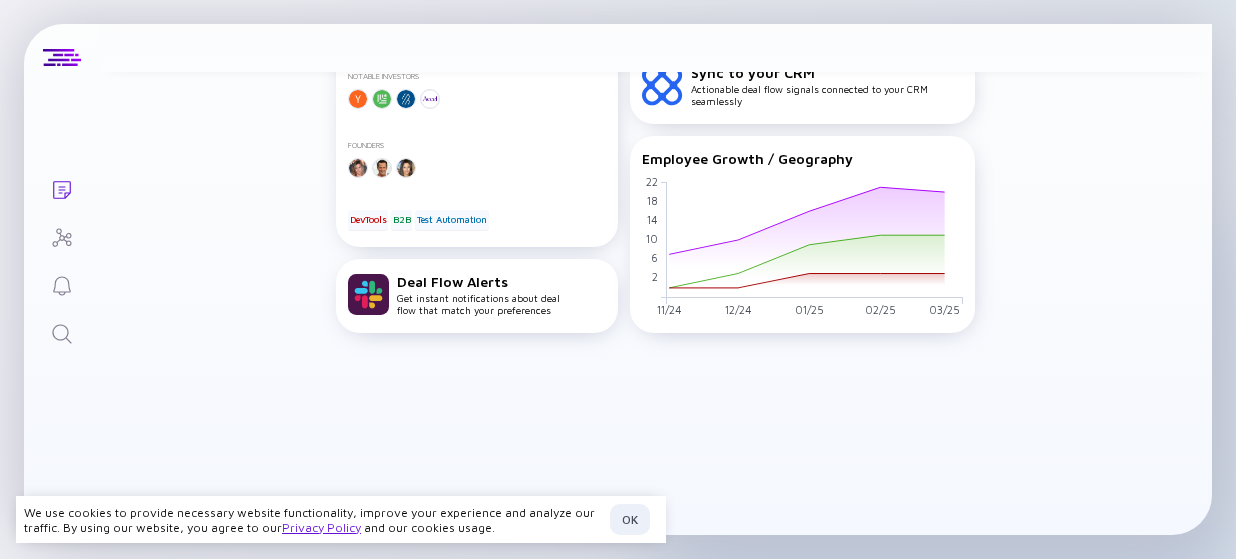 scroll, scrollTop: 894, scrollLeft: 0, axis: vertical 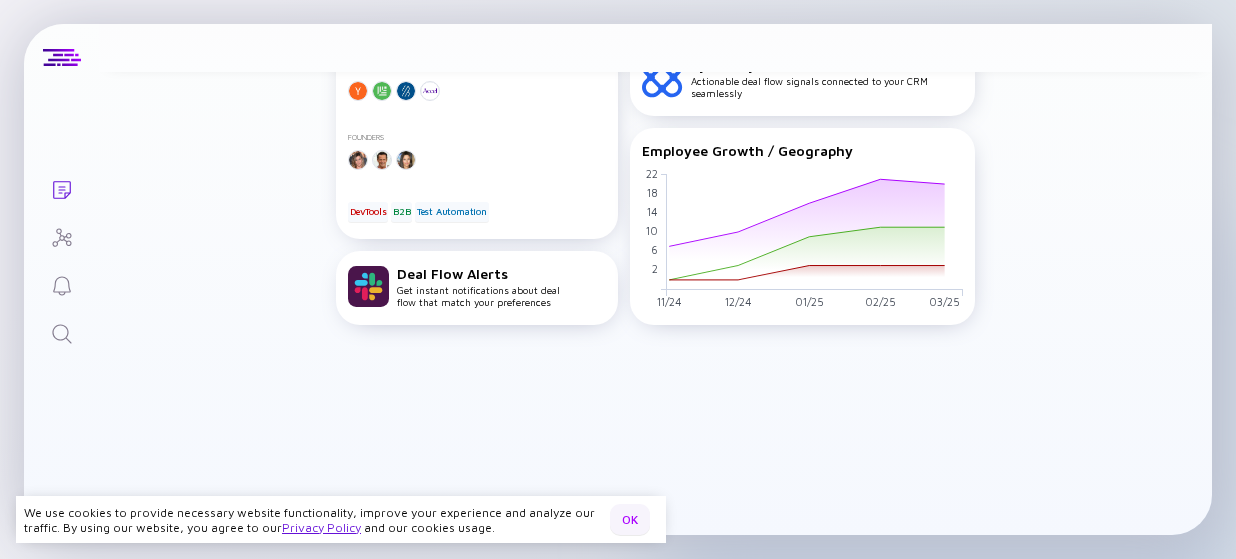 click on "OK" at bounding box center [630, 519] 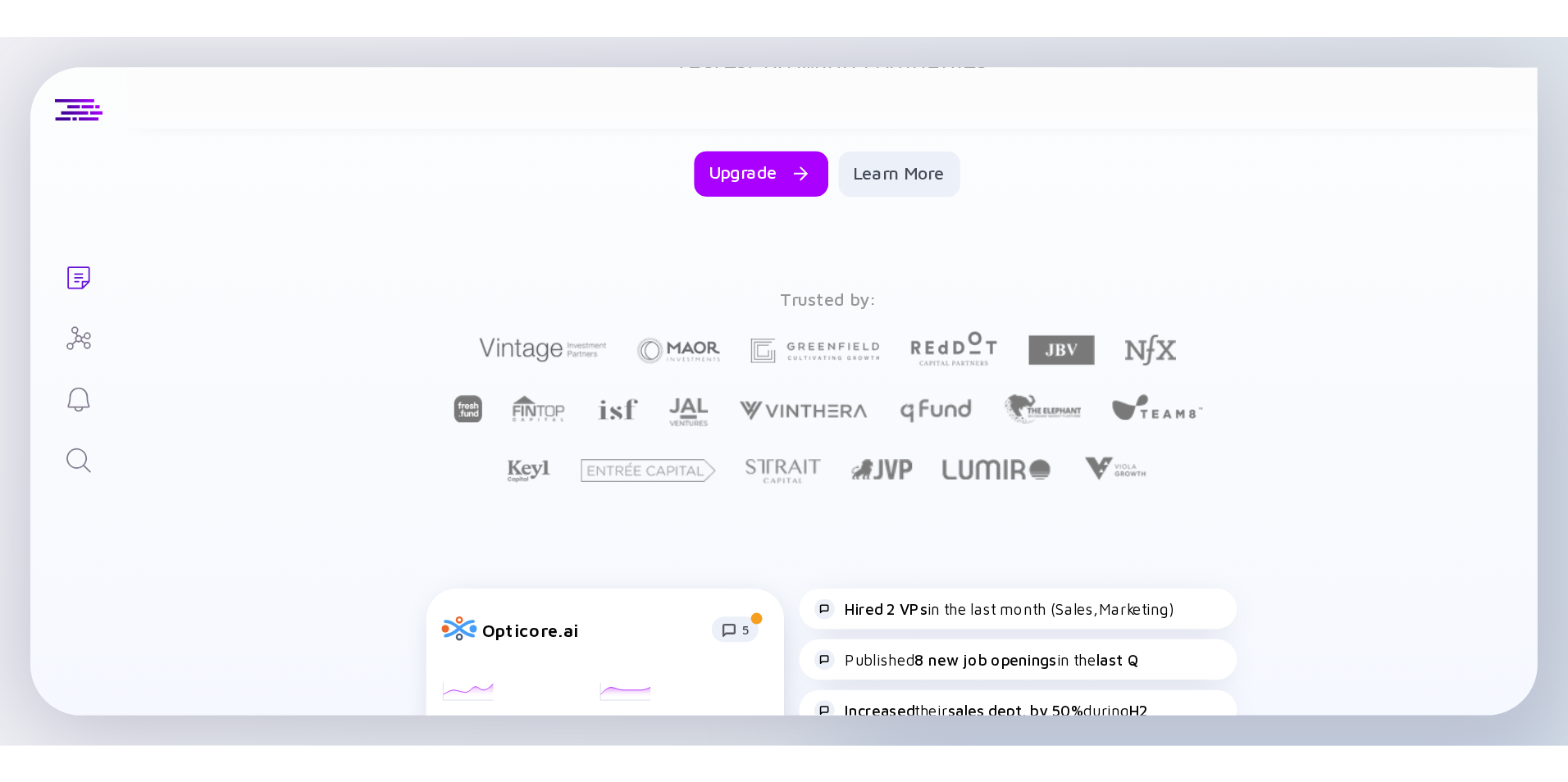 scroll, scrollTop: 0, scrollLeft: 0, axis: both 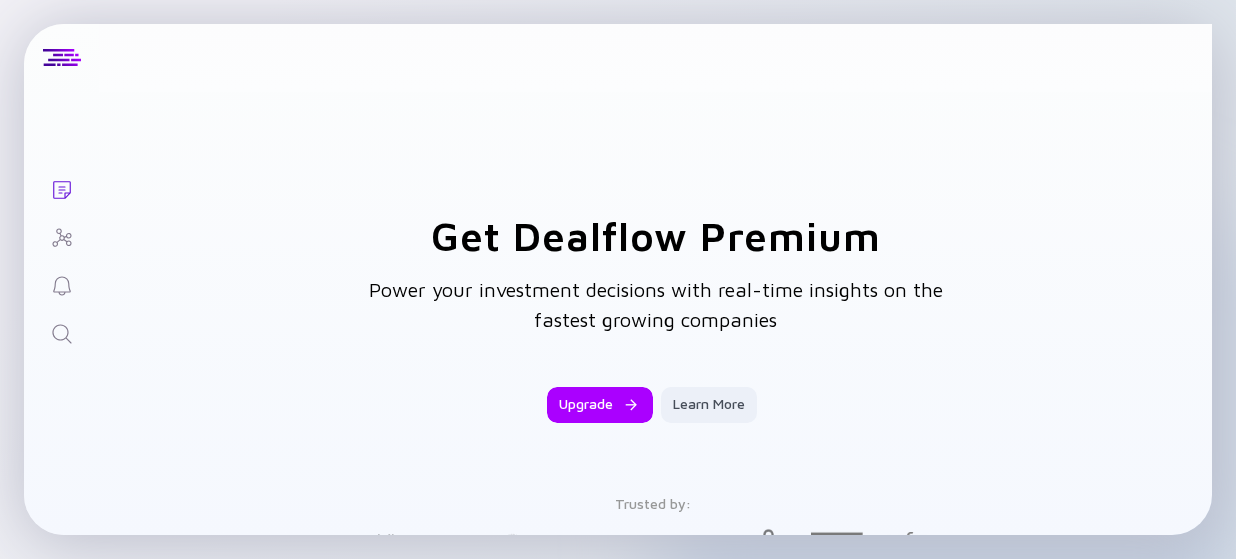 click on "Lists Get Dealflow Premium Power your investment decisions with real-time insights on the fastest growing companies Upgrade Learn More Trusted by: Opticore.ai 5 31  6 Headcount (MoM) 5  25% Sales Dept. (QoQ) Last Funding Seed,  $5.5m, Jan `22 Notable Investors Founders DevTools B2B Test Automation Deal Flow Alerts Get instant notifications about deal  flow that match your preferences Hired 2 VPs   in the last month (Sales,Marketing) Published  8 new job openings  in the  last Q Increased  their  sales dept. by 50%  during  H2 Hired  5 engineers from Google Opened a  new office in New-York  today Sync to your CRM Actionable deal flow signals connected to your CRM seamlessly Employee Growth / Geography 11/24 12/24 01/25 02/25 03/25 0 2 4 6 8 10 12 14 16 18 20 22 Elie   Finel Elie Finel's Team" at bounding box center [618, 279] 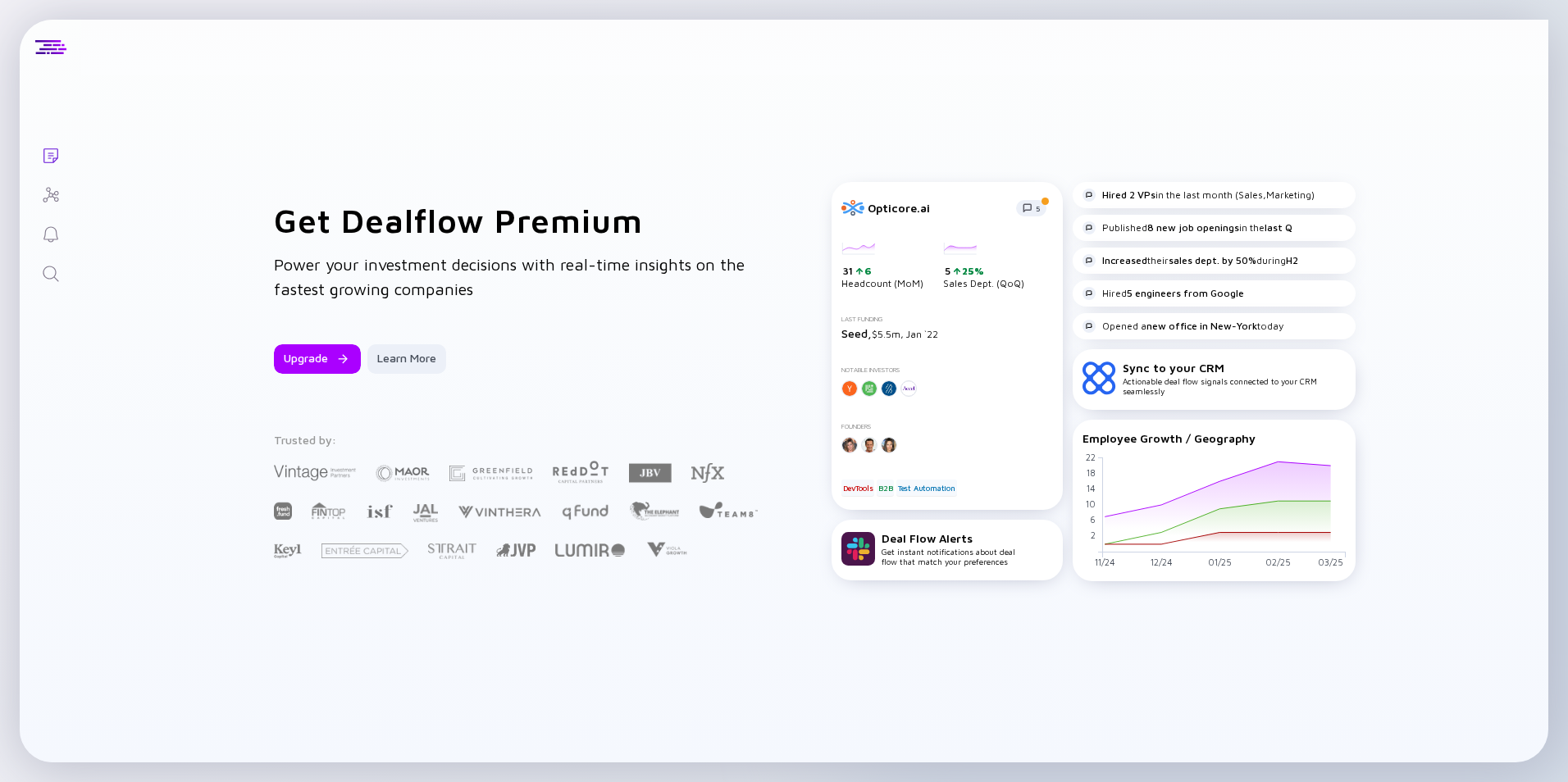 click on "Lists Get Dealflow Premium Power your investment decisions with real-time insights on the fastest growing companies Upgrade Learn More Trusted by: Opticore.ai 5 31  6 Headcount (MoM) 5  25% Sales Dept. (QoQ) Last Funding Seed,  $5.5m, Jan `22 Notable Investors Founders DevTools B2B Test Automation Deal Flow Alerts Get instant notifications about deal  flow that match your preferences Hired 2 VPs   in the last month (Sales,Marketing) Published  8 new job openings  in the  last Q Increased  their  sales dept. by 50%  during  H2 Hired  5 engineers from Google Opened a  new office in New-York  today Sync to your CRM Actionable deal flow signals connected to your CRM seamlessly Employee Growth / Geography 11/24 12/24 01/25 02/25 03/25 0 2 4 6 8 10 12 14 16 18 20 22 Elie   Finel Elie Finel's Team" at bounding box center [784, 391] 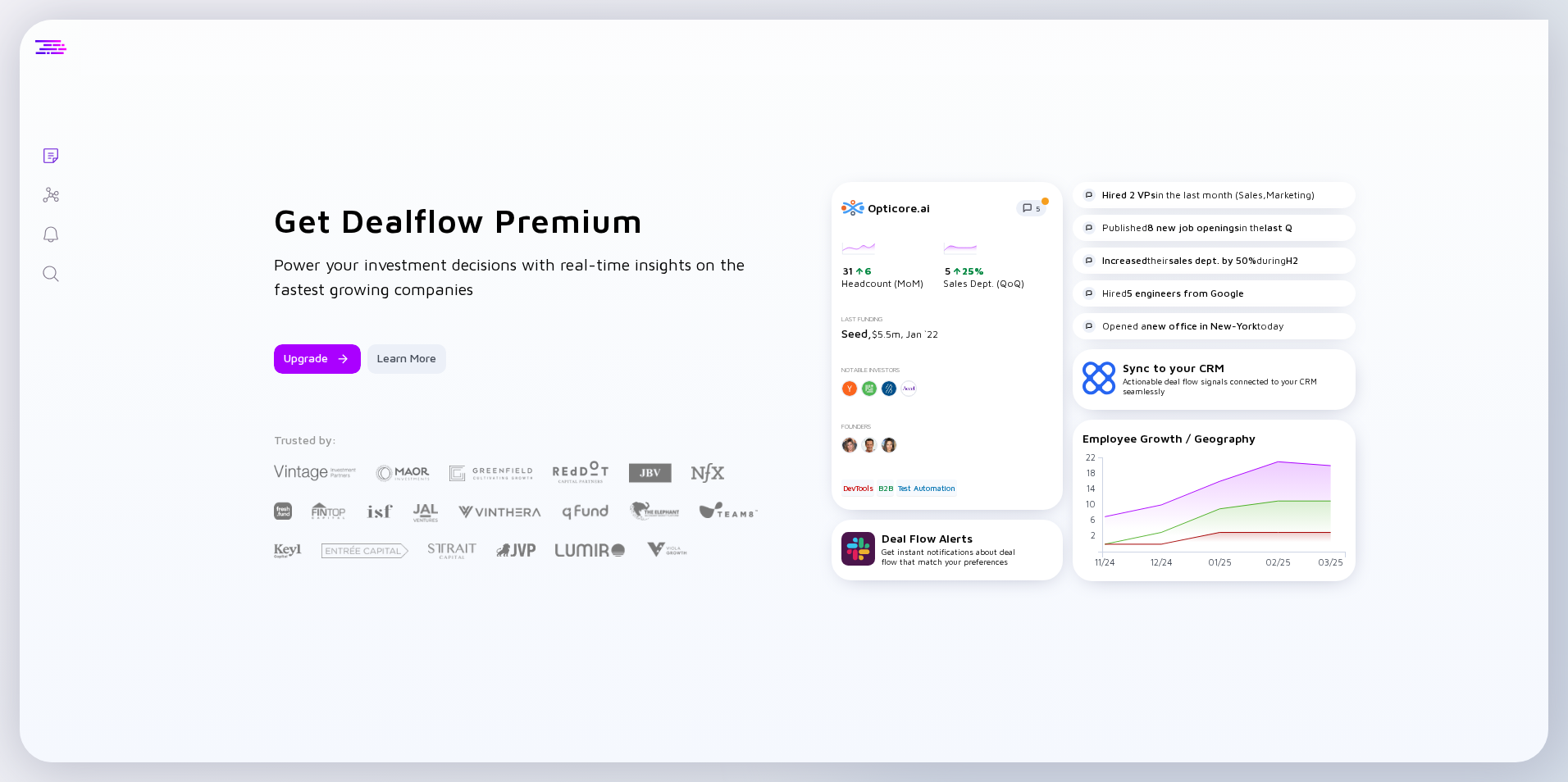 click at bounding box center (51, 48) 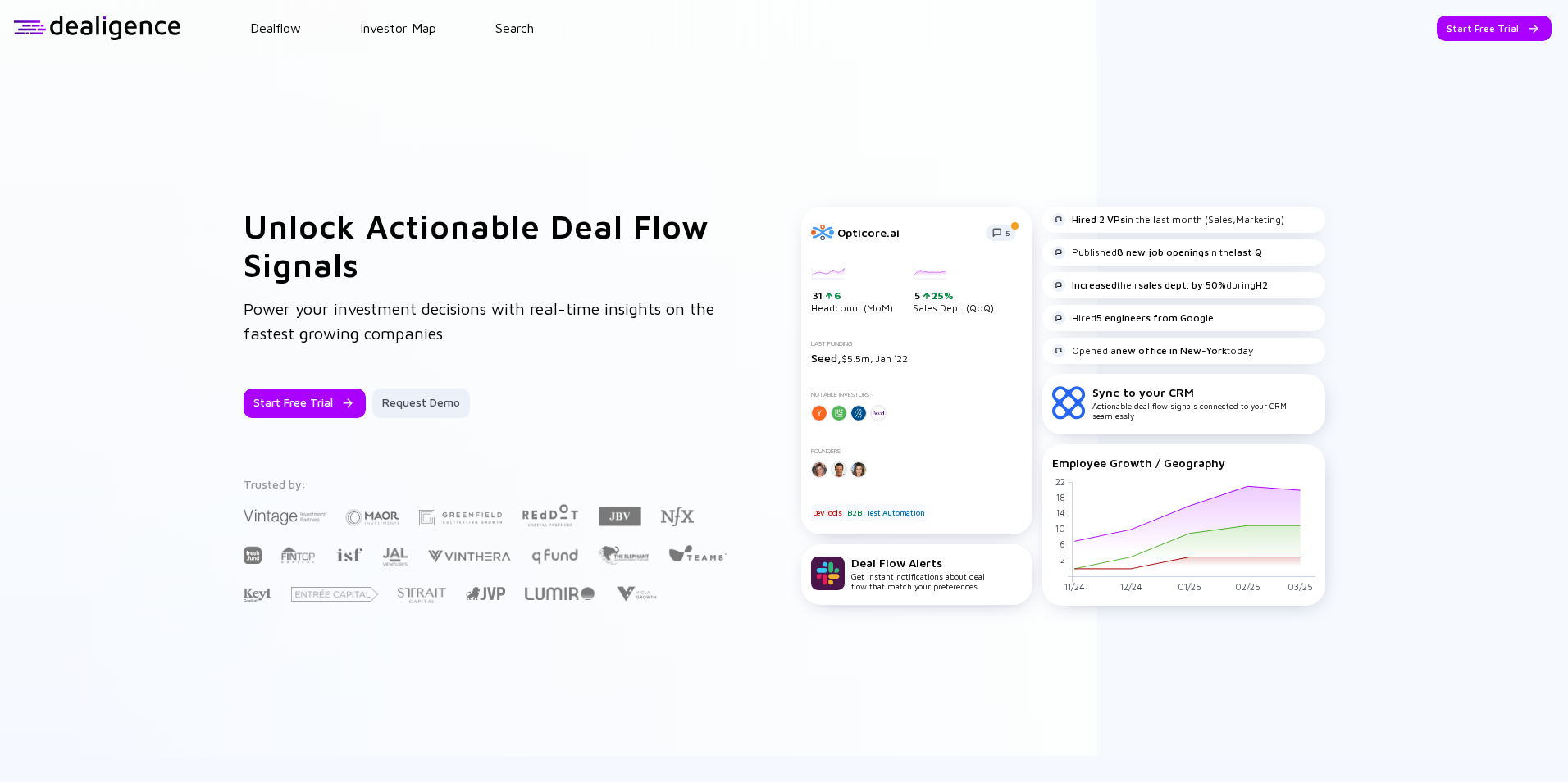 click on "Unlock Actionable Deal Flow Signals Power your investment decisions with real-time insights on the fastest growing companies Start Free Trial Request Demo Trusted by: Opticore.ai 5 31  6 Headcount (MoM) 5  25% Sales Dept. (QoQ) Last Funding Seed,  $5.5m, Jan `22 Notable Investors Founders DevTools B2B Test Automation Deal Flow Alerts Get instant notifications about deal  flow that match your preferences Hired 2 VPs   in the last month (Sales,Marketing) Published  8 new job openings  in the  last Q Increased  their  sales dept. by 50%  during  H2 Hired  5 engineers from Google Opened a  new office in New-York  today Sync to your CRM Actionable deal flow signals connected to your CRM seamlessly Employee Growth / Geography 11/24 12/24 01/25 02/25 03/25 0 2 4 6 8 10 12 14 16 18 20 22 11/24 France 0 Remote 0 United States 7" at bounding box center (784, 406) 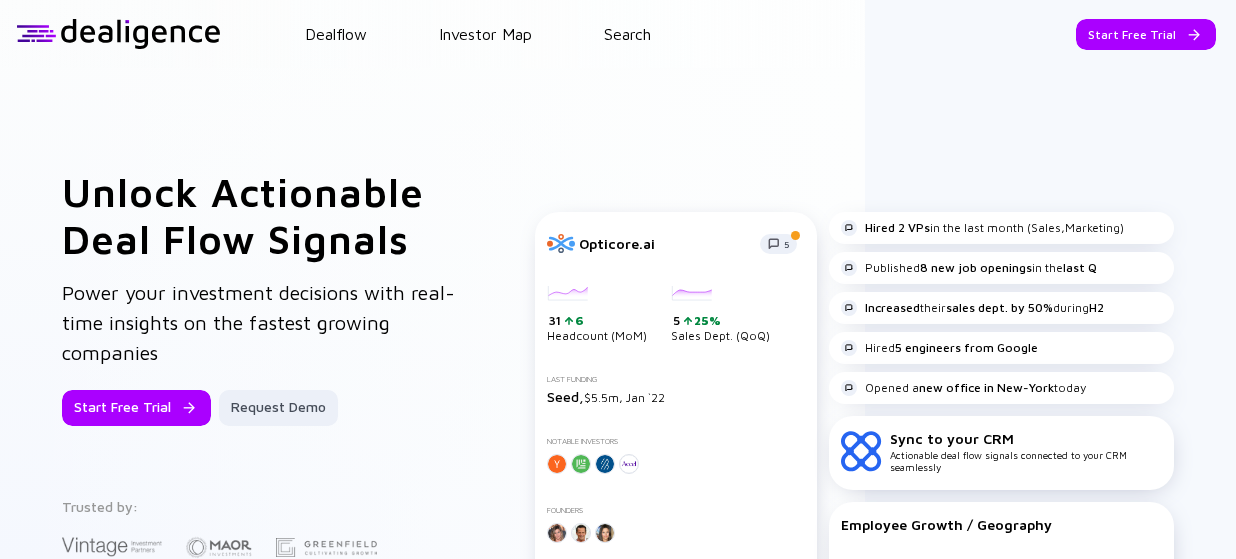 scroll, scrollTop: 0, scrollLeft: 0, axis: both 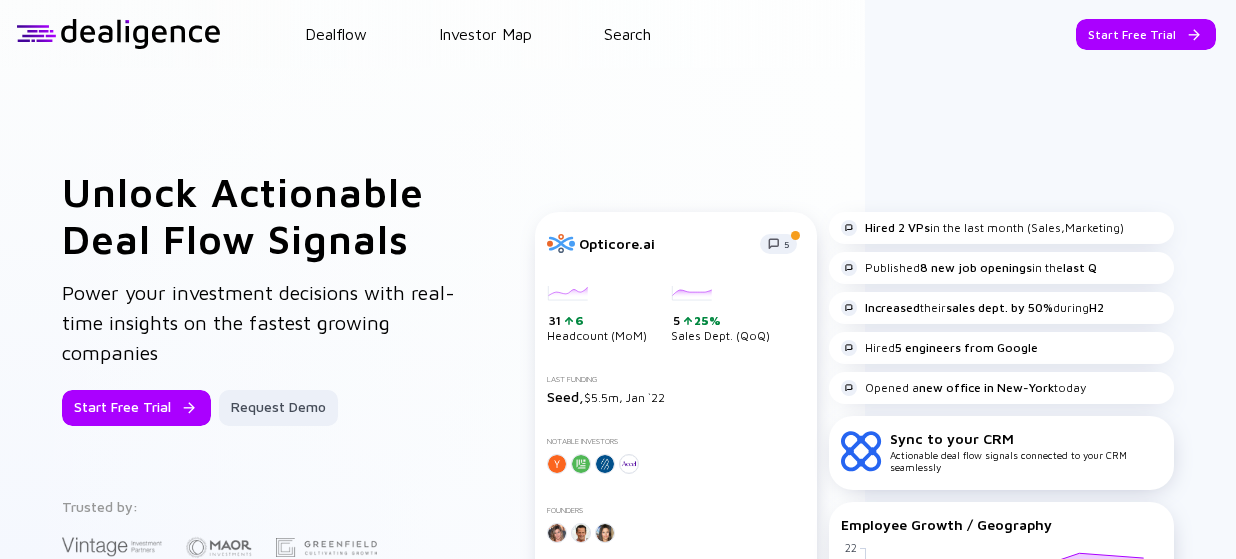 click on "Dealflow Investor Map Search Start Free Trial Dealflow Investor Map Start Free Trial" at bounding box center [618, 34] 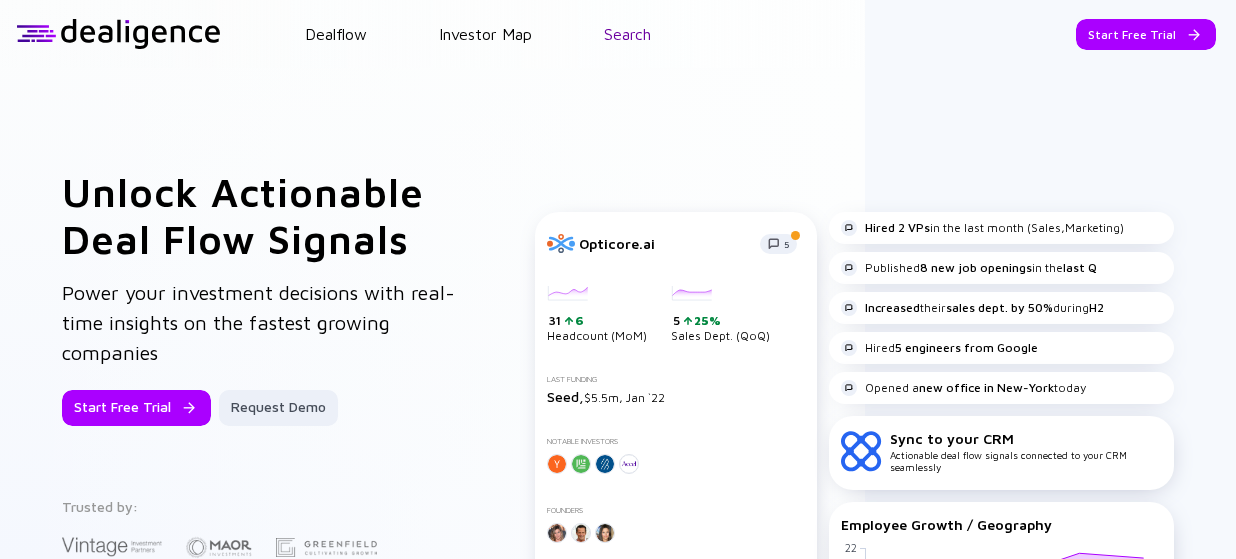 click on "Search" at bounding box center [627, 34] 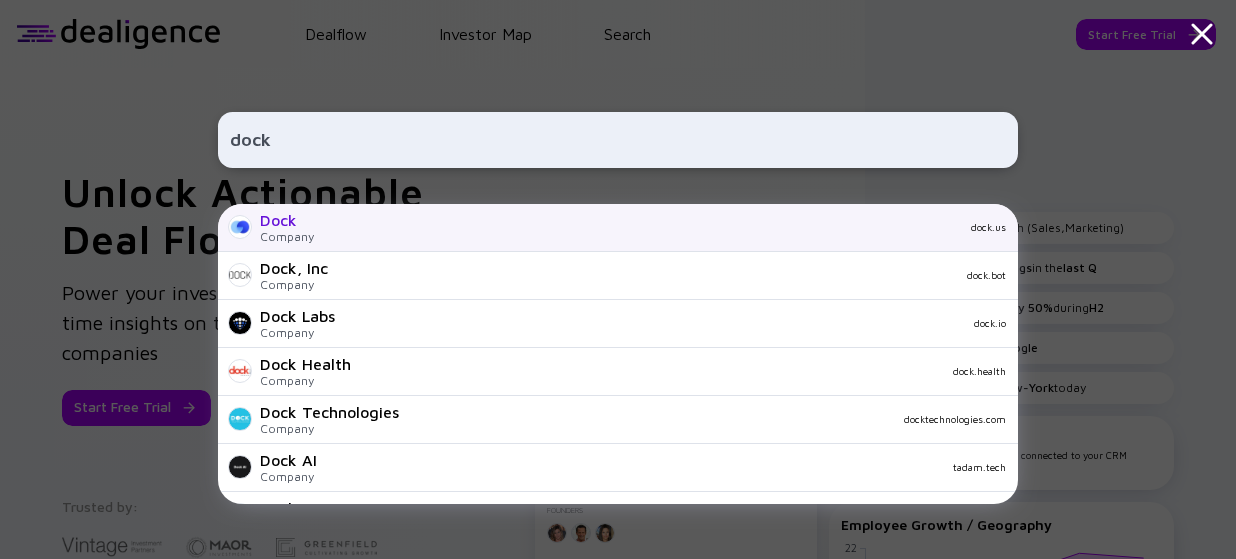 type on "dock" 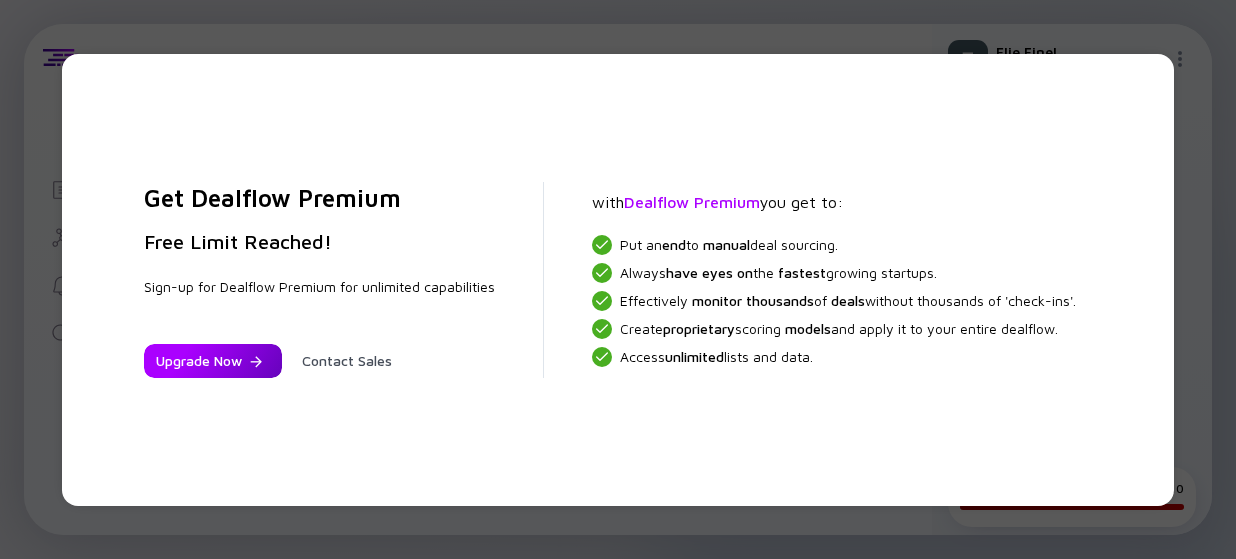 click on "Upgrade Now" at bounding box center (213, 361) 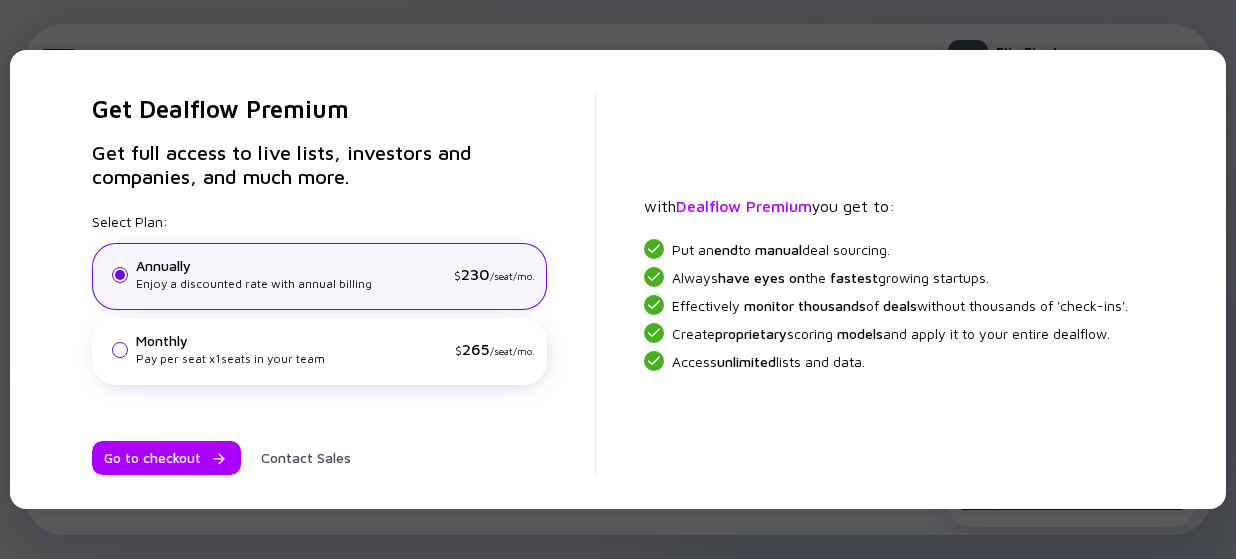 scroll, scrollTop: 0, scrollLeft: 0, axis: both 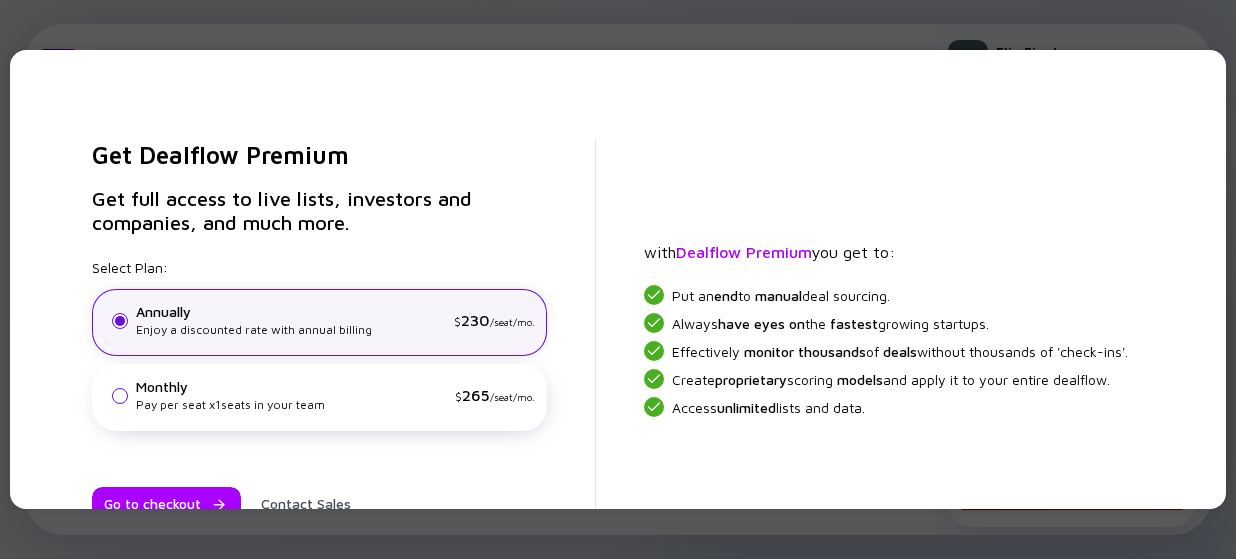 click on "Get Dealflow Premium Get full access to live lists, investors and companies, and much more. Select Plan: Annually Enjoy a discounted rate with annual billing $ 230 /seat/mo. Monthly Pay per seat x  1  seats in your team $ 265 /seat/mo. Go to checkout Contact Sales with  Dealflow Premium  you get to: Put an  end  to   manual  deal sourcing. Always  have eyes on  the   fastest  growing startups. Effectively   monitor thousands  of   deals  without thousands of 'check-ins'. Create  proprietary  scoring   models  and apply it to your entire dealflow. Access  unlimited  lists and data." at bounding box center [618, 279] 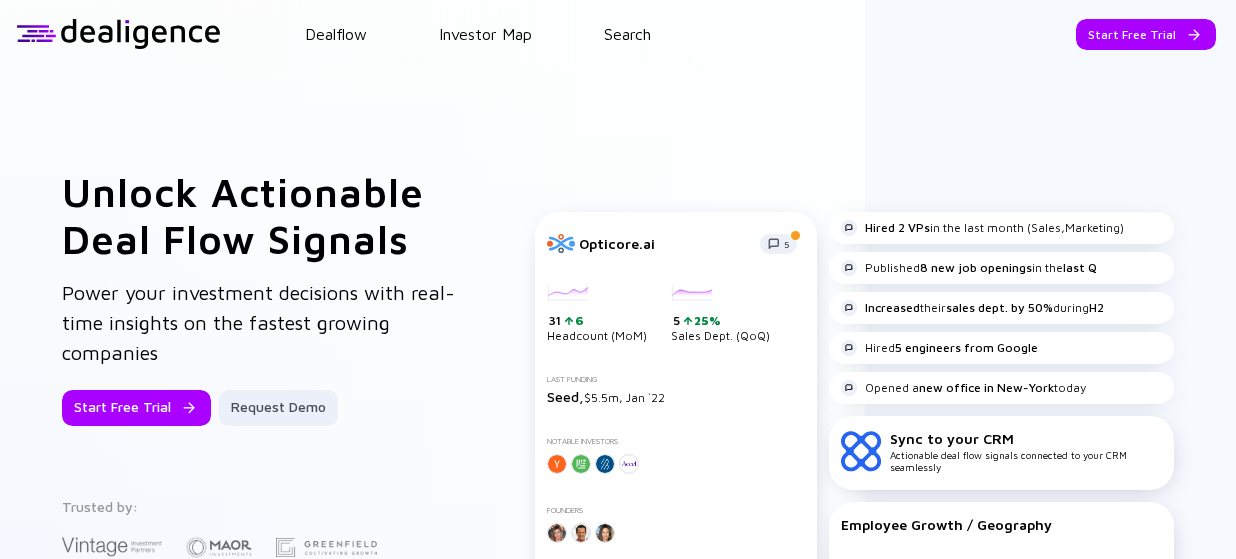 scroll, scrollTop: 0, scrollLeft: 0, axis: both 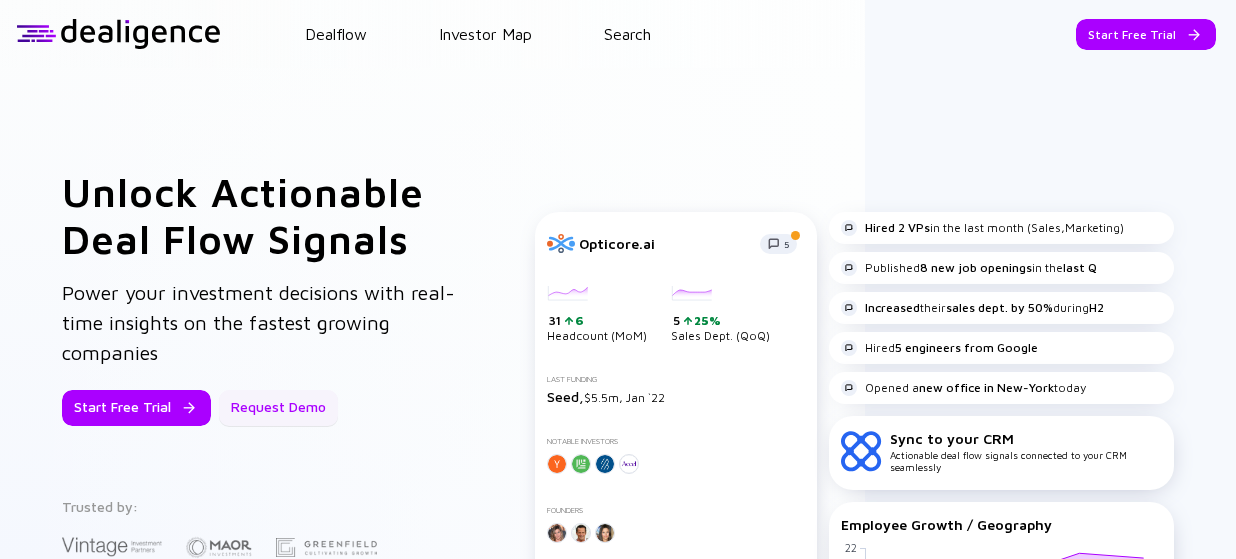 click on "Request Demo" at bounding box center [278, 408] 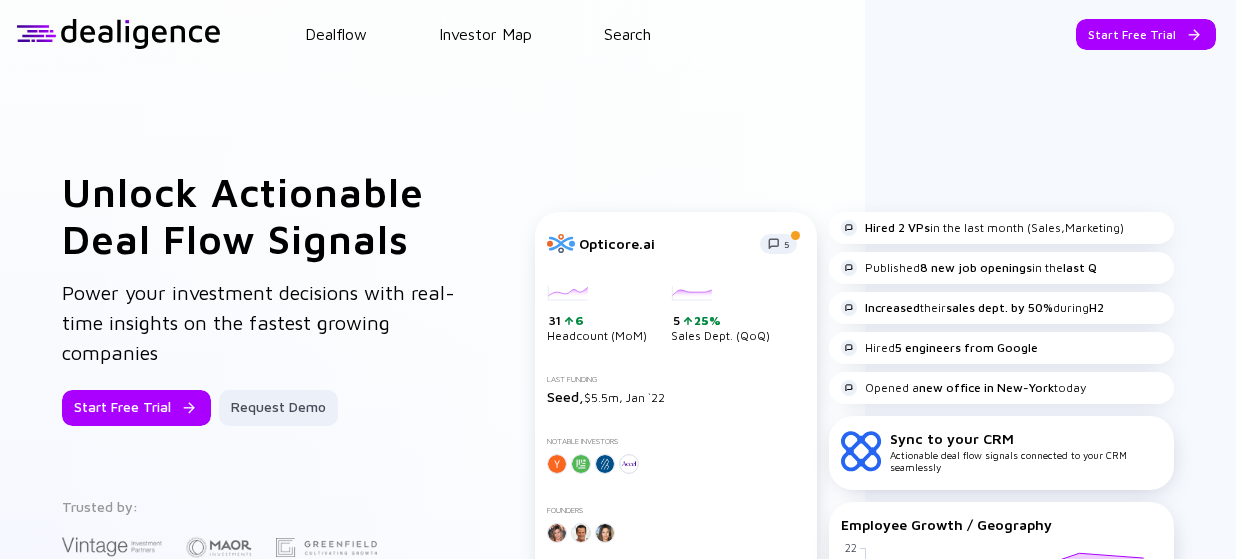 click at bounding box center [118, 34] 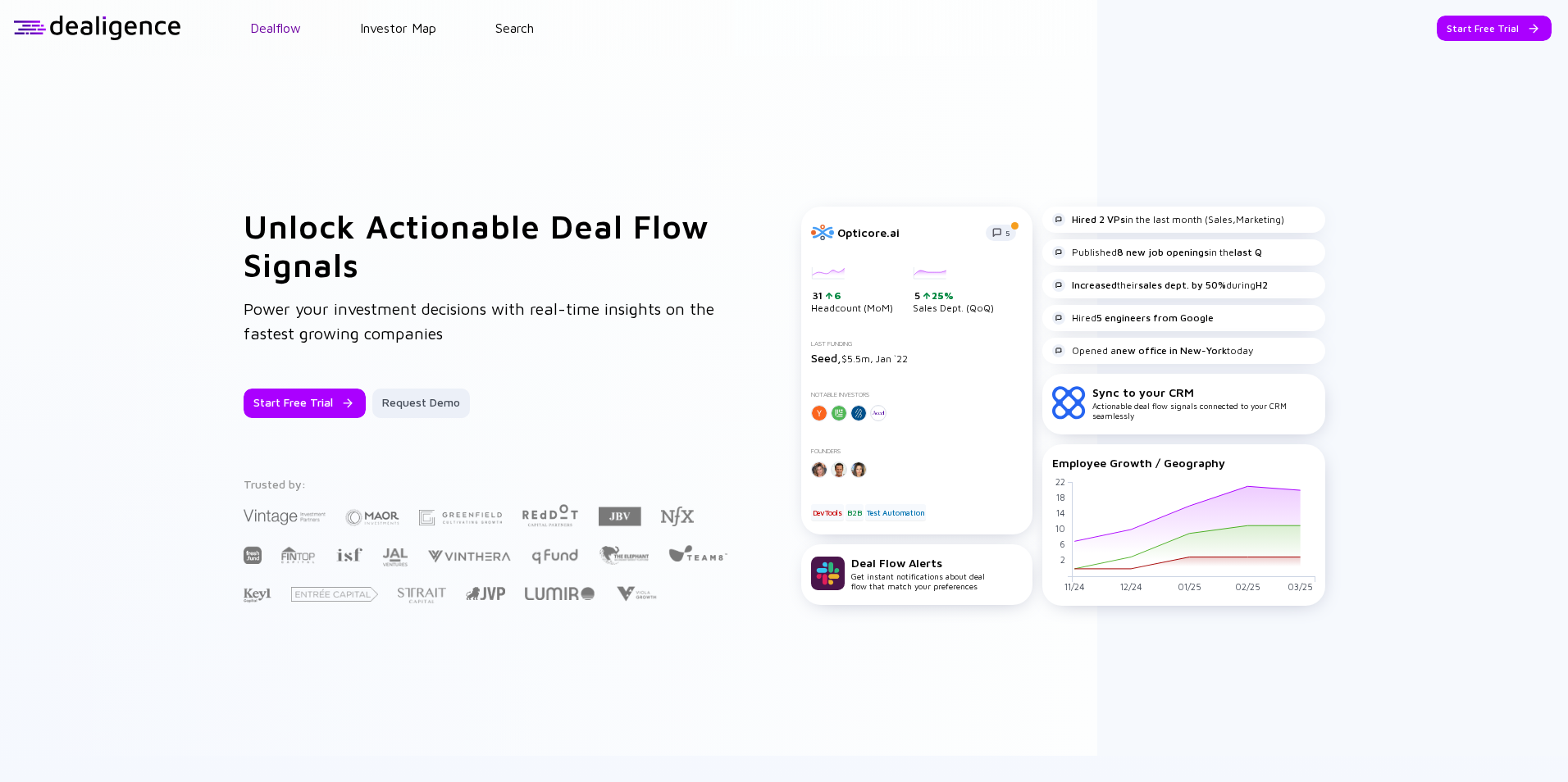 click on "Dealflow" at bounding box center [276, 28] 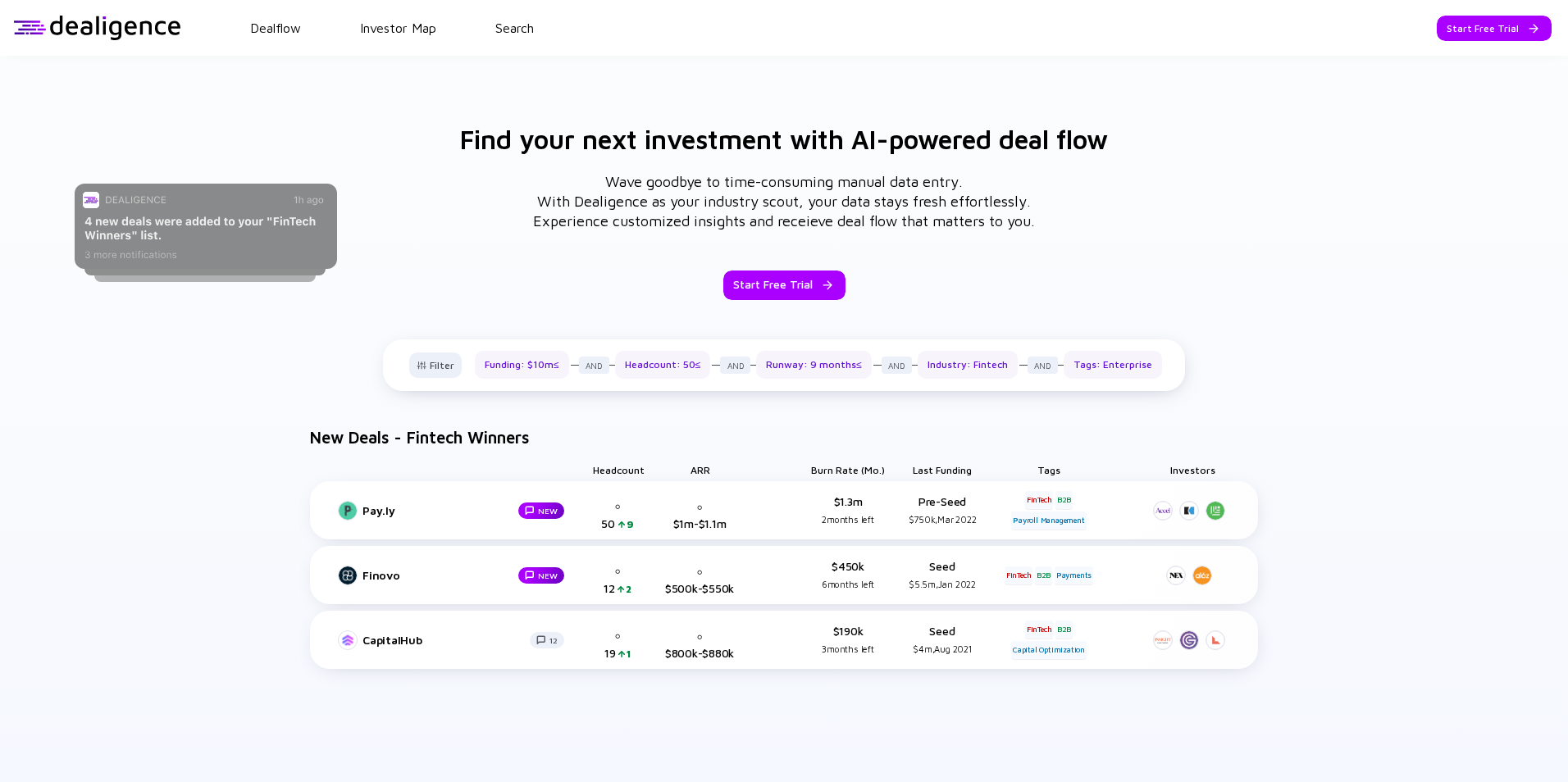 scroll, scrollTop: 708, scrollLeft: 0, axis: vertical 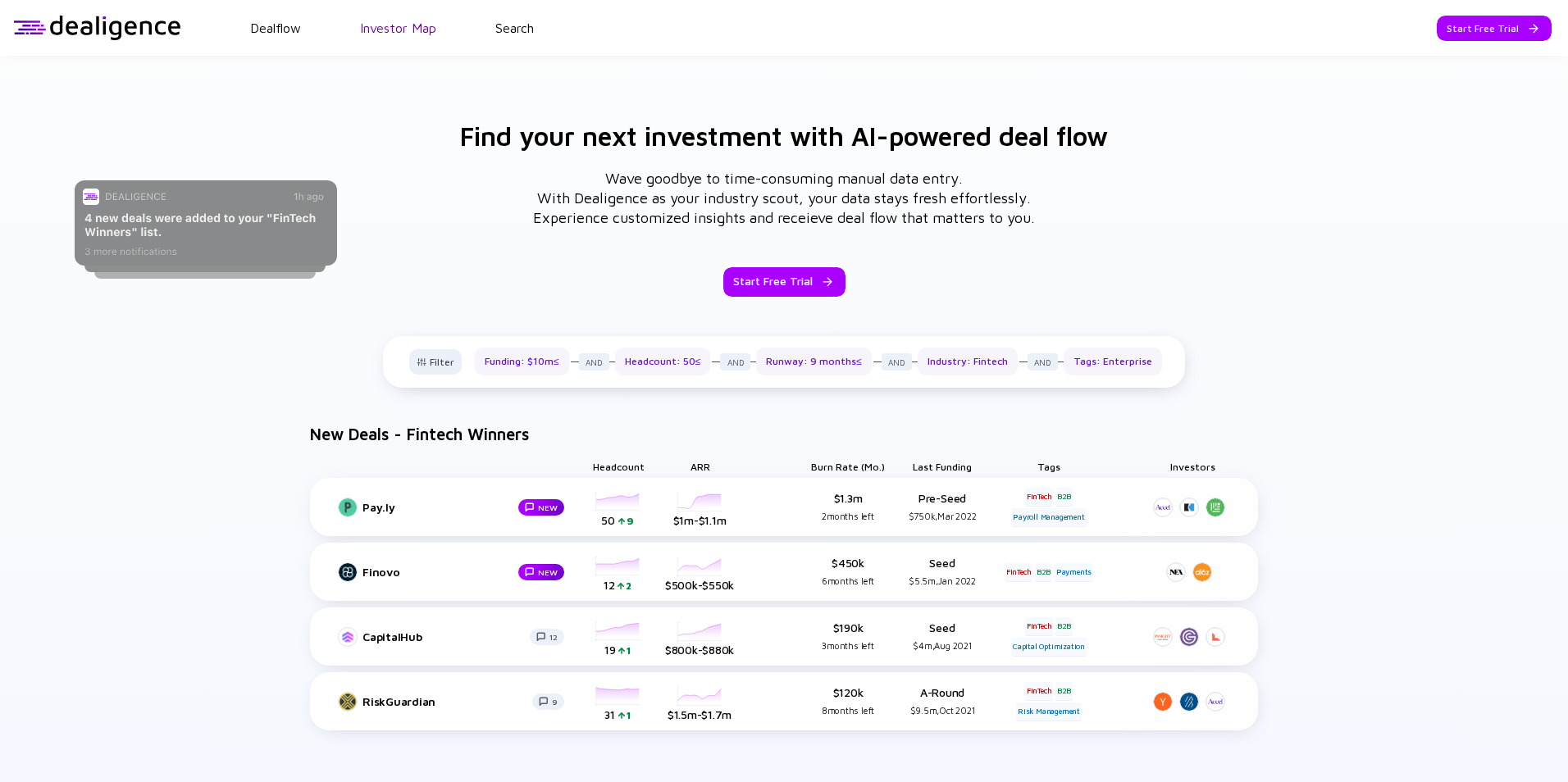 click on "Investor Map" at bounding box center [398, 28] 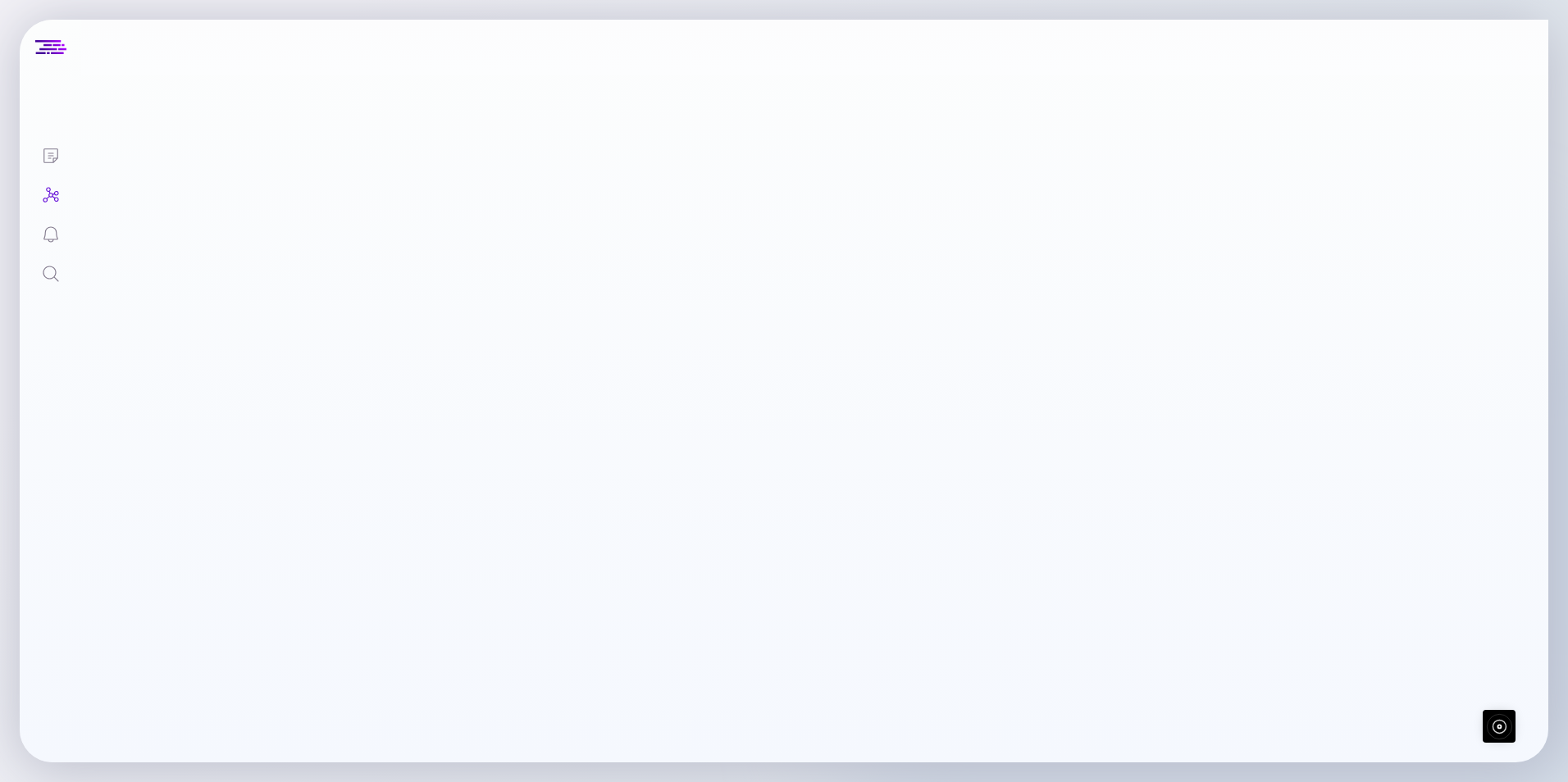 scroll, scrollTop: 0, scrollLeft: 0, axis: both 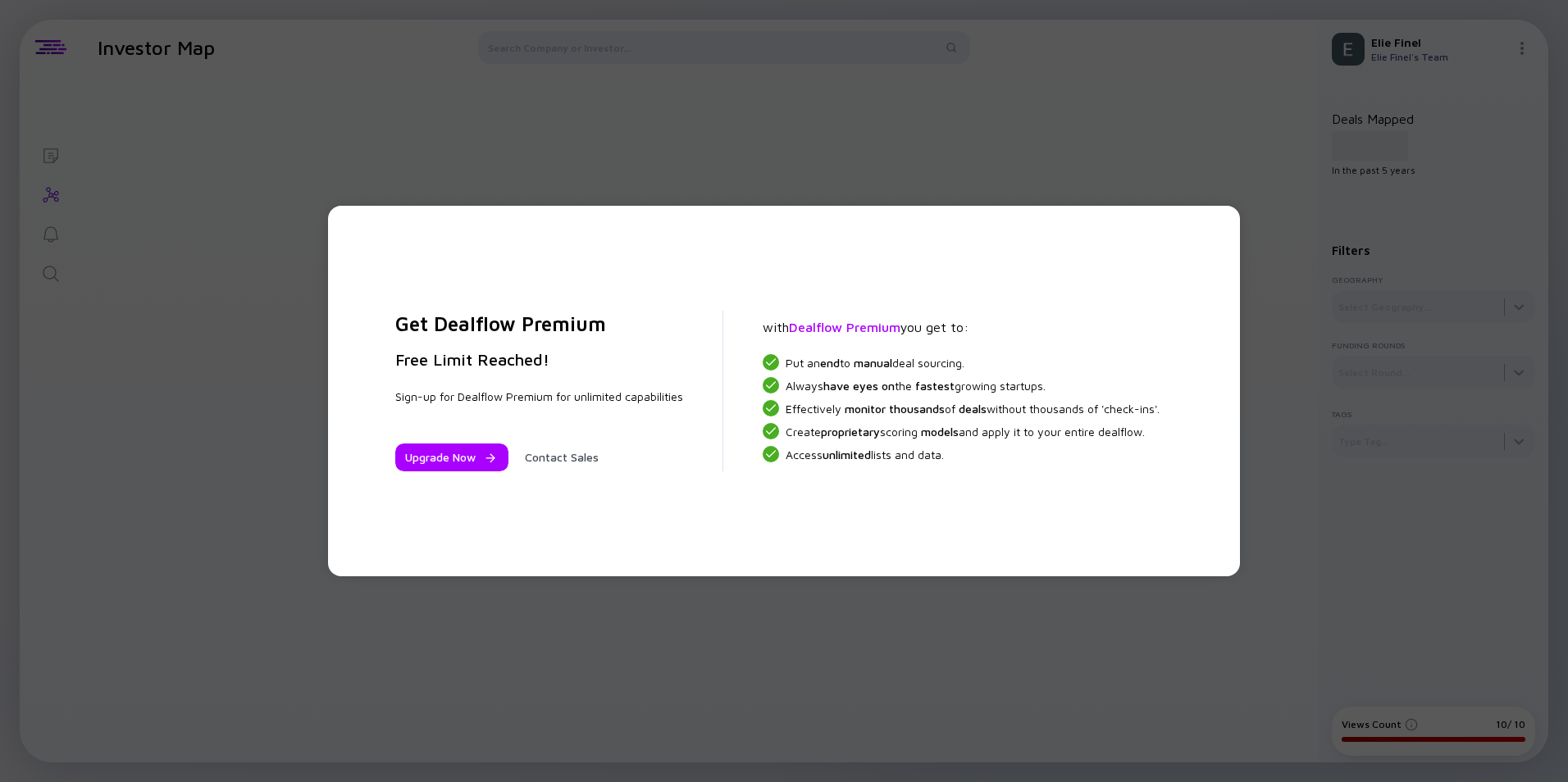 click on "Get Dealflow Premium Free Limit Reached! Sign-up for Dealflow Premium for unlimited capabilities Upgrade Now Contact Sales with  Dealflow Premium  you get to: Put an  end  to   manual  deal sourcing. Always  have eyes on  the   fastest  growing startups. Effectively   monitor thousands  of   deals  without thousands of 'check-ins'. Create  proprietary  scoring   models  and apply it to your entire dealflow. Access  unlimited  lists and data." at bounding box center [784, 391] 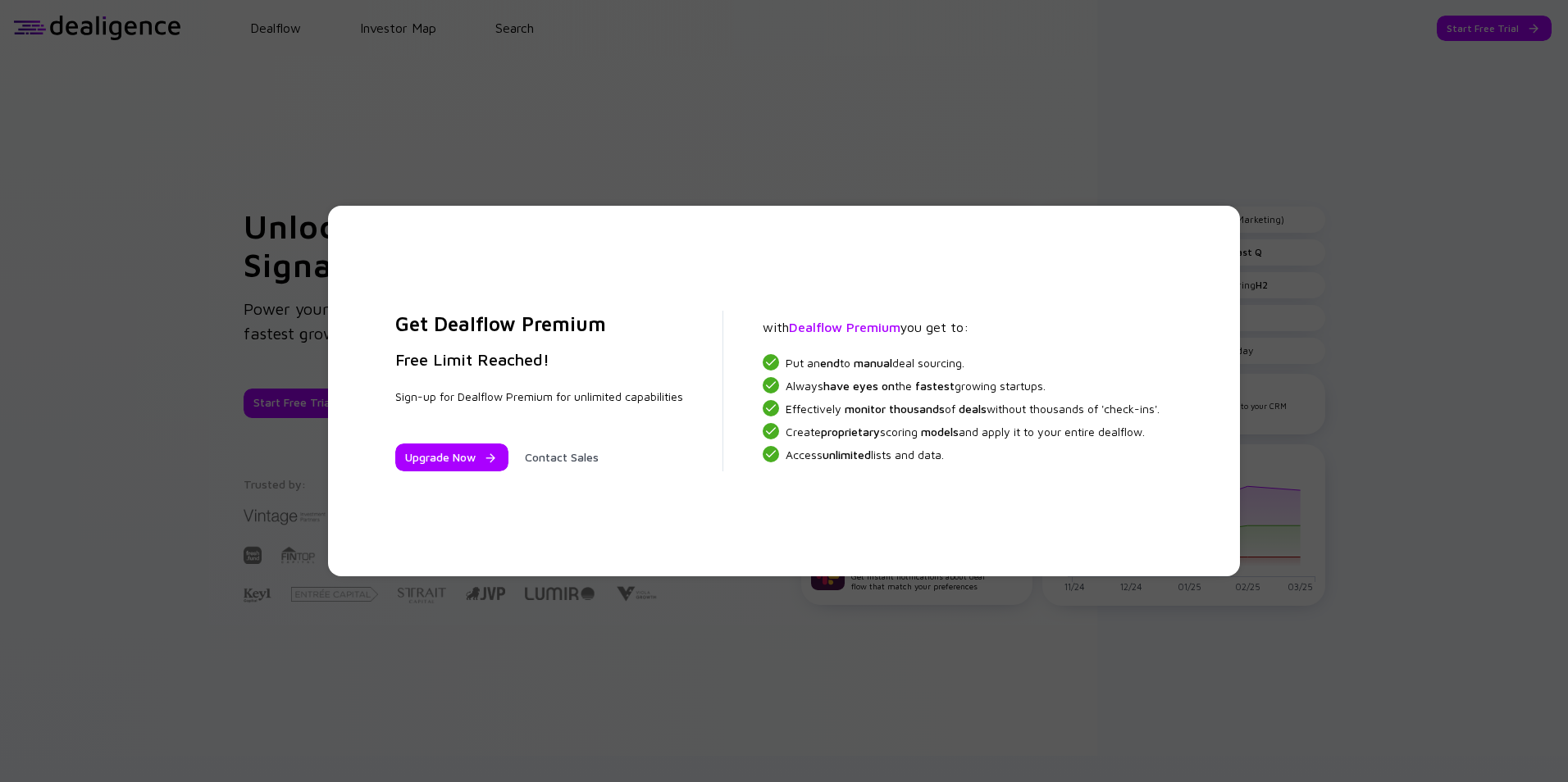 click on "Get Dealflow Premium Free Limit Reached! Sign-up for Dealflow Premium for unlimited capabilities Upgrade Now Contact Sales with  Dealflow Premium  you get to: Put an  end  to   manual  deal sourcing. Always  have eyes on  the   fastest  growing startups. Effectively   monitor thousands  of   deals  without thousands of 'check-ins'. Create  proprietary  scoring   models  and apply it to your entire dealflow. Access  unlimited  lists and data." at bounding box center [784, 391] 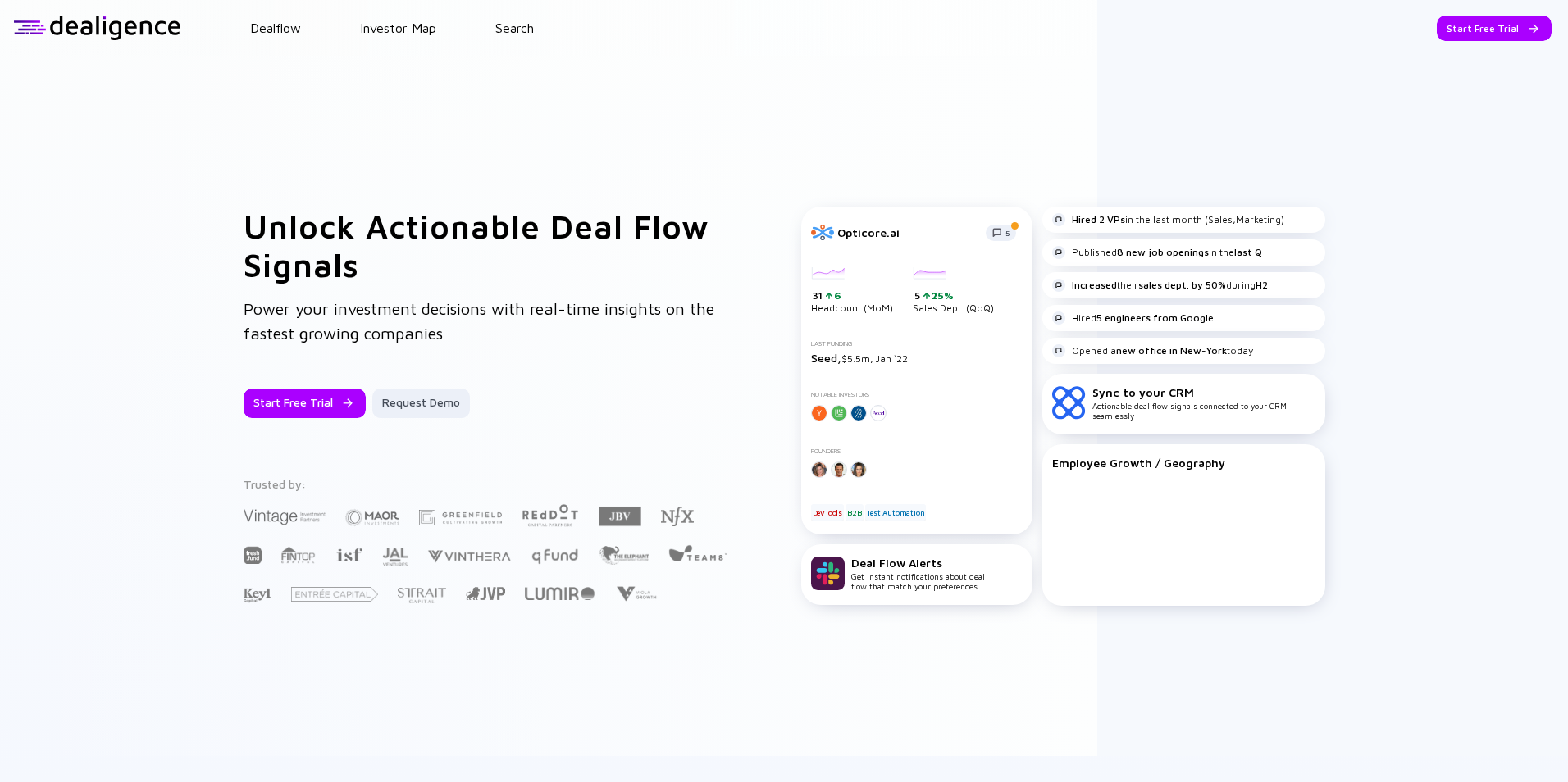 scroll, scrollTop: 0, scrollLeft: 0, axis: both 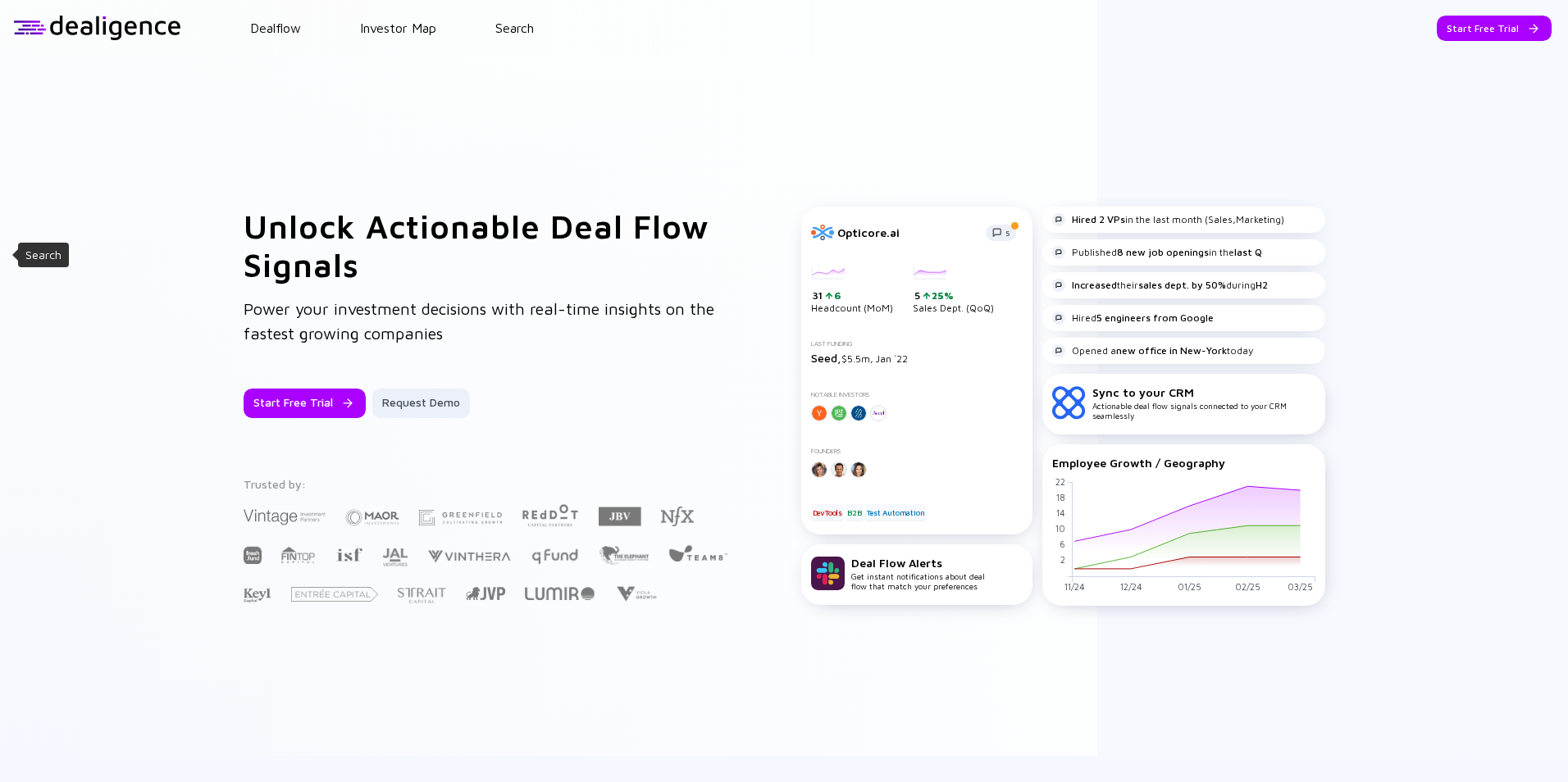 click on "Search" at bounding box center (43, 255) 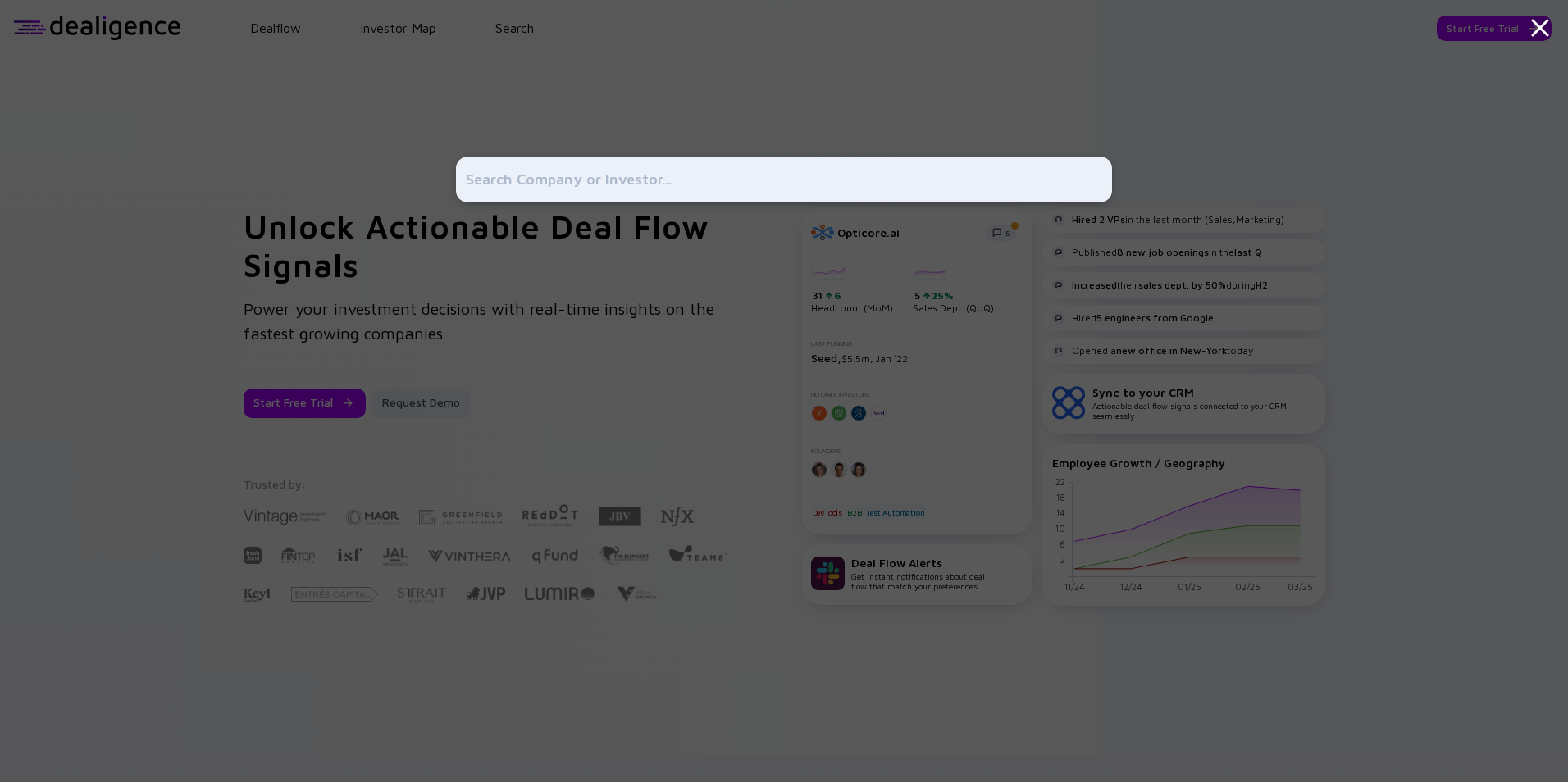 click at bounding box center (784, 391) 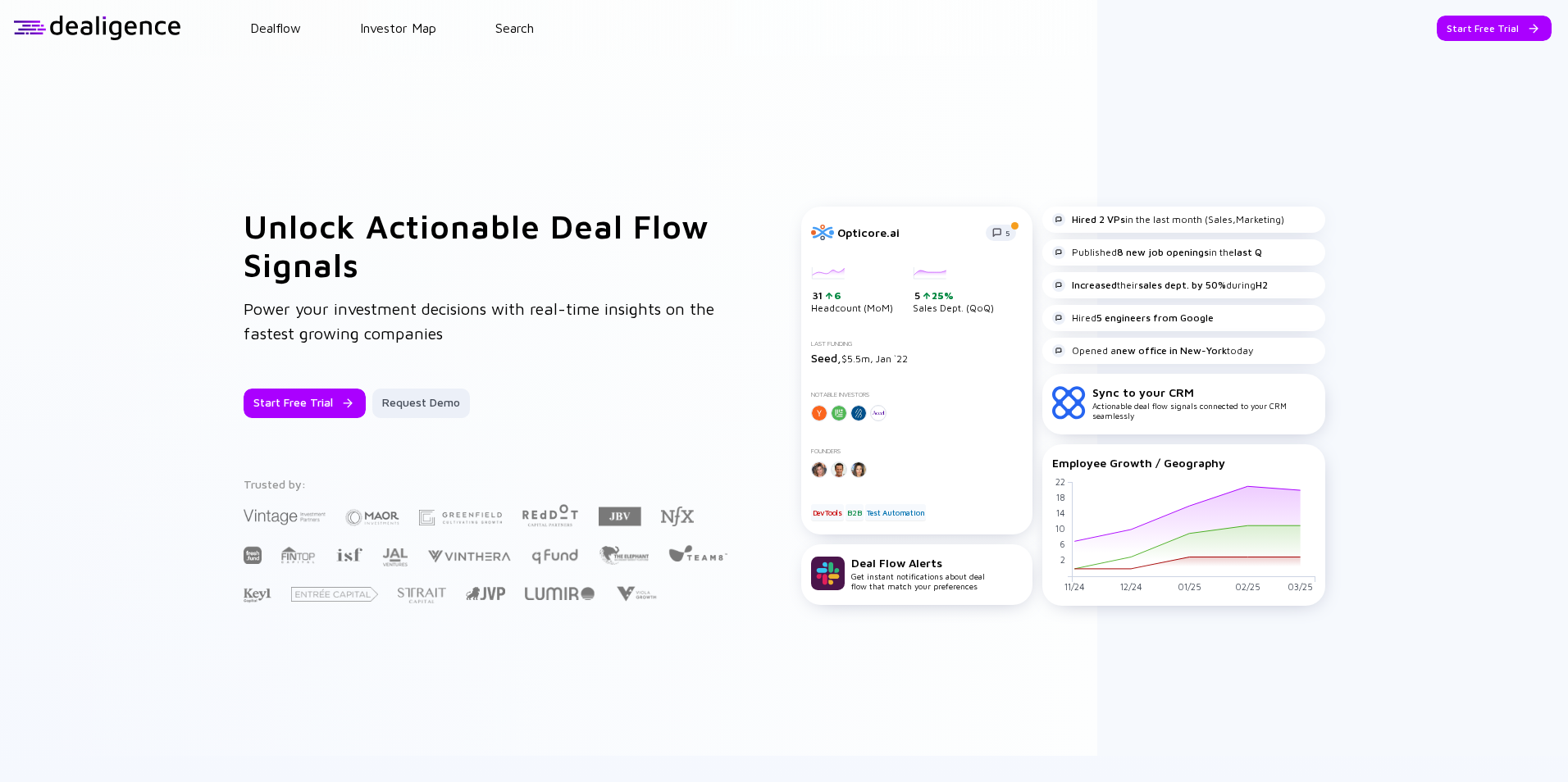 click on "Unlock Actionable Deal Flow Signals Power your investment decisions with real-time insights on the fastest growing companies Start Free Trial Request Demo Trusted by: Opticore.ai 5 31 6 Headcount (MoM) 5 25% Sales Dept. (QoQ) Last Funding Seed, $5.5m, Jan `22 Notable Investors Founders DevTools B2B Test Automation Deal Flow Alerts Get instant notifications about deal flow that match your preferences Hired 2 VPs in the last month (Sales,Marketing) Published 8 new job openings in the last Q Increased their sales dept. by 50% during H2 Hired 5 engineers from Google Opened a new office in [CITY] today Sync to your CRM Actionable deal flow signals connected to your CRM seamlessly Employee Growth / Geography 11/24 12/24 01/25 02/25 03/25 0 2 4 6 8 10 12 14 16 18 20 22" at bounding box center (784, 406) 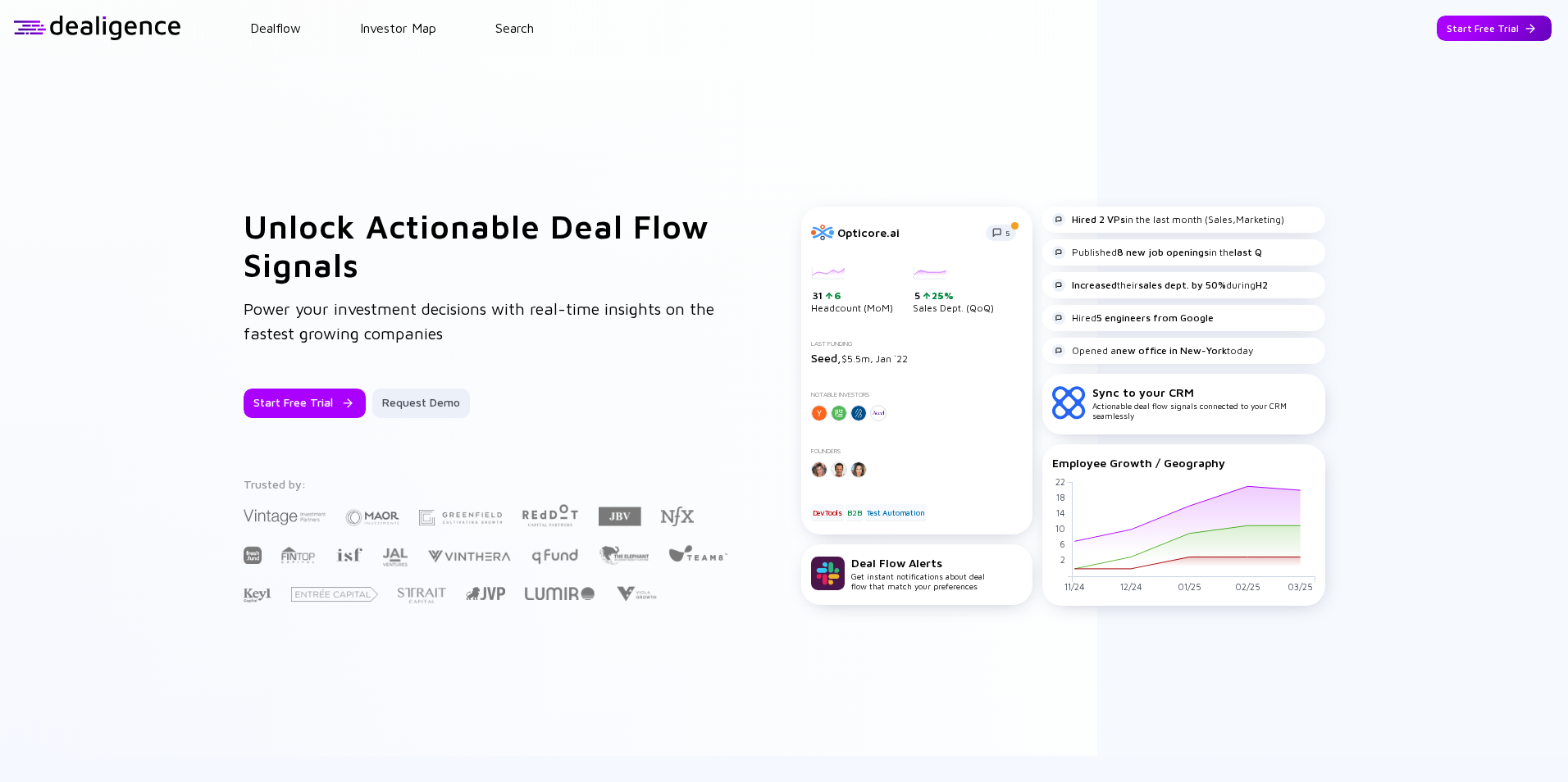 click on "Start Free Trial" at bounding box center (1494, 28) 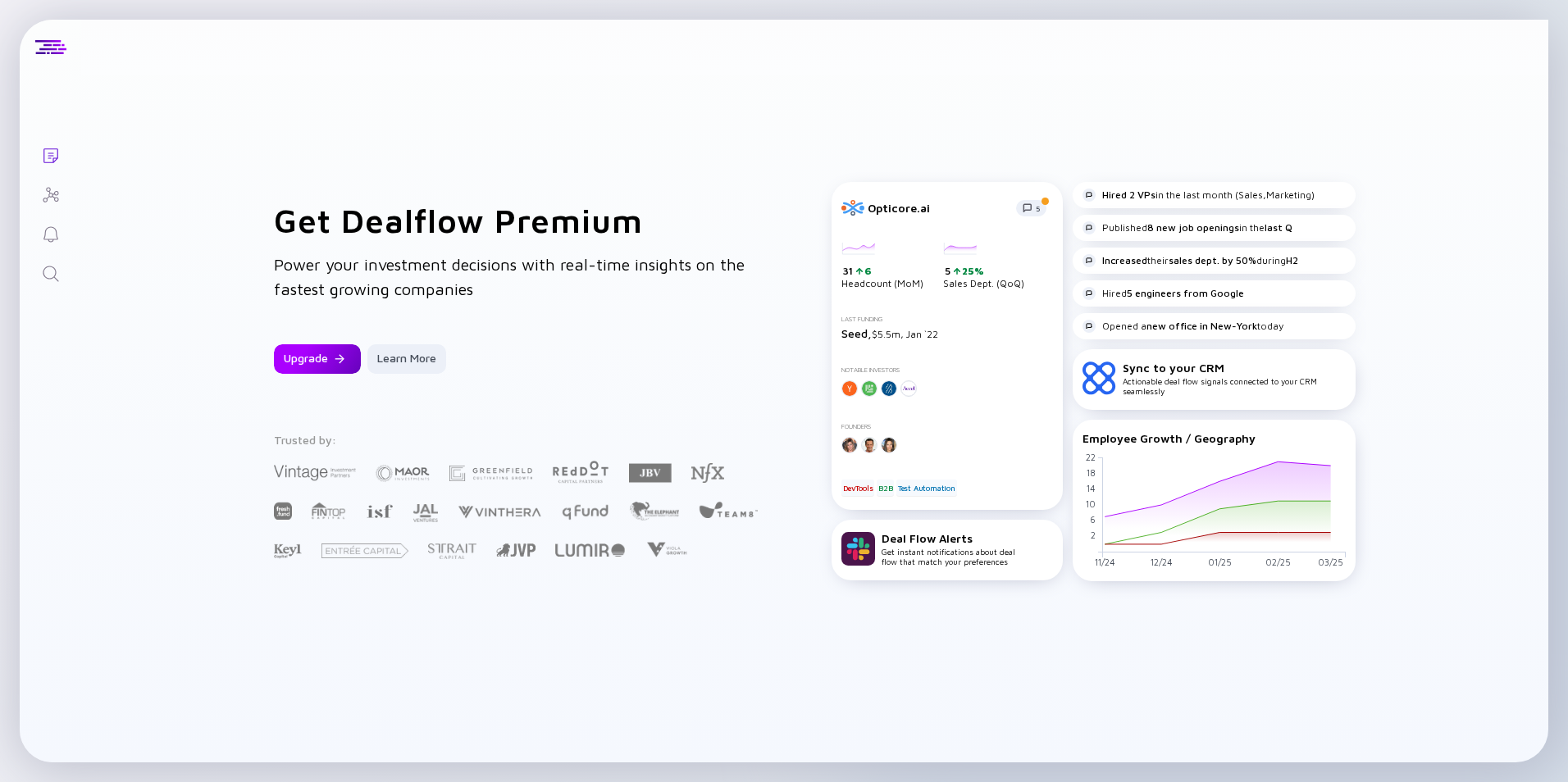 click on "Upgrade" at bounding box center (317, 359) 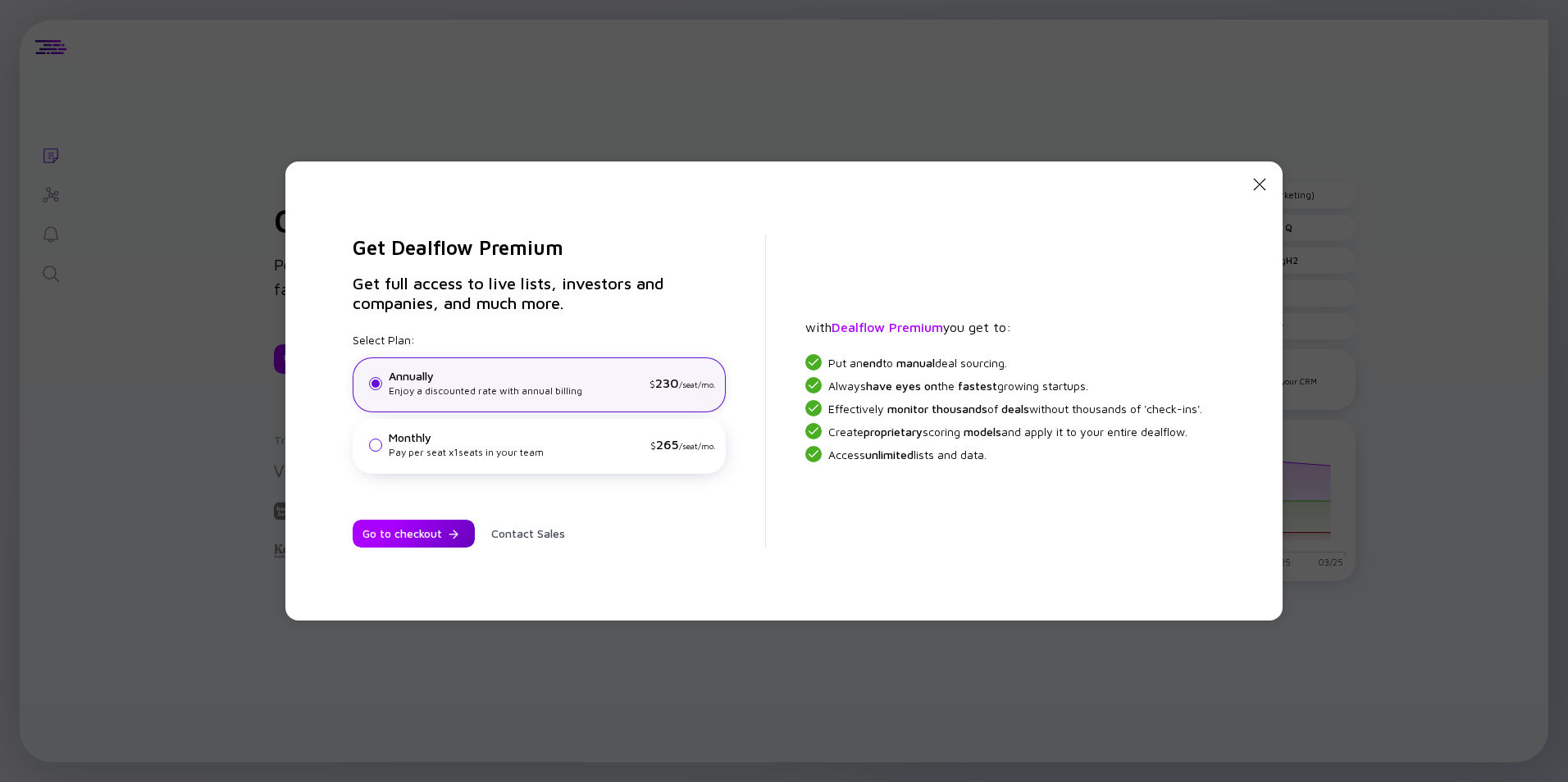 click on "Go to checkout" at bounding box center (413, 534) 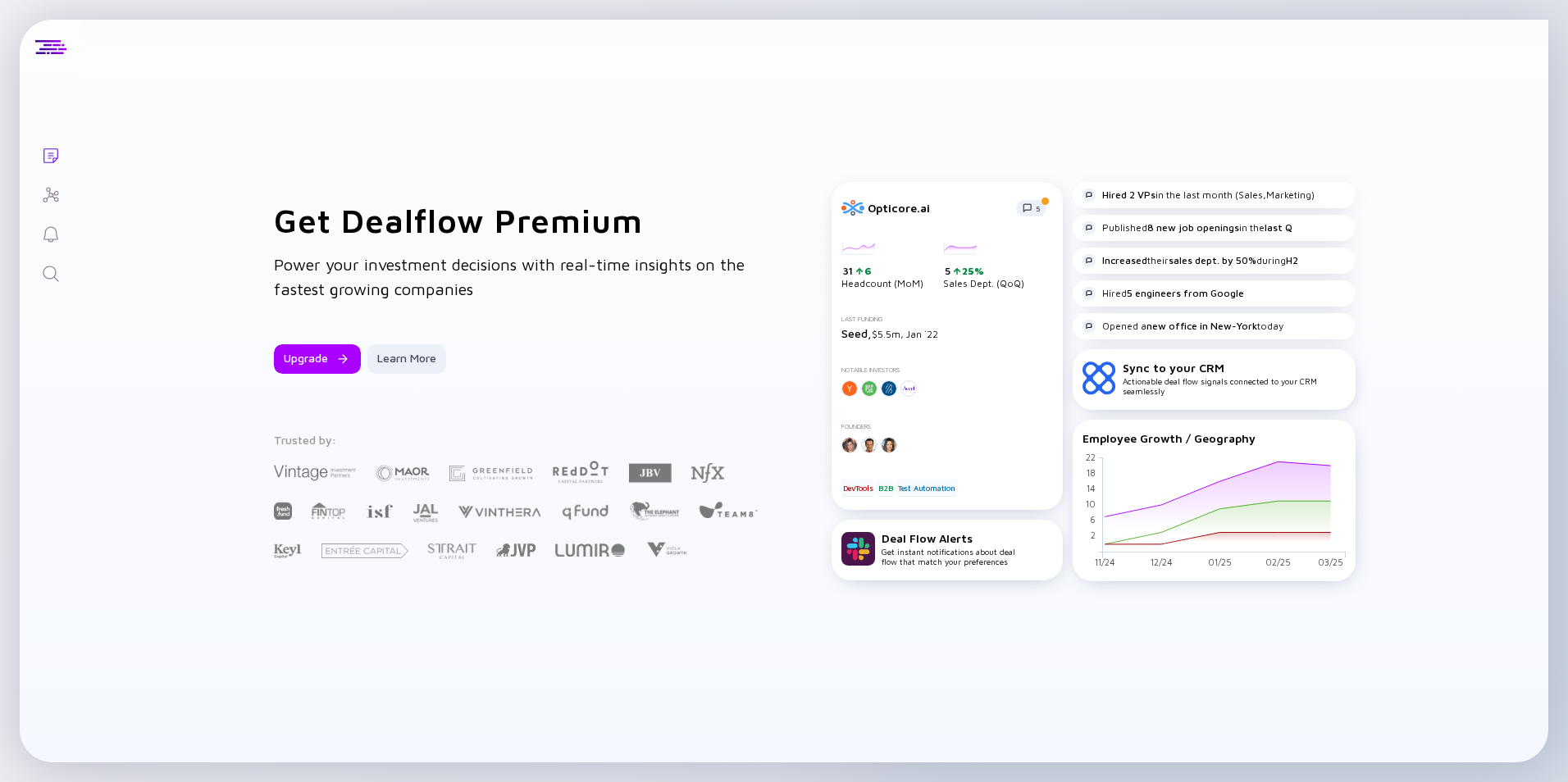click on "Power your investment decisions with real-time insights on the fastest growing companies" at bounding box center (509, 276) 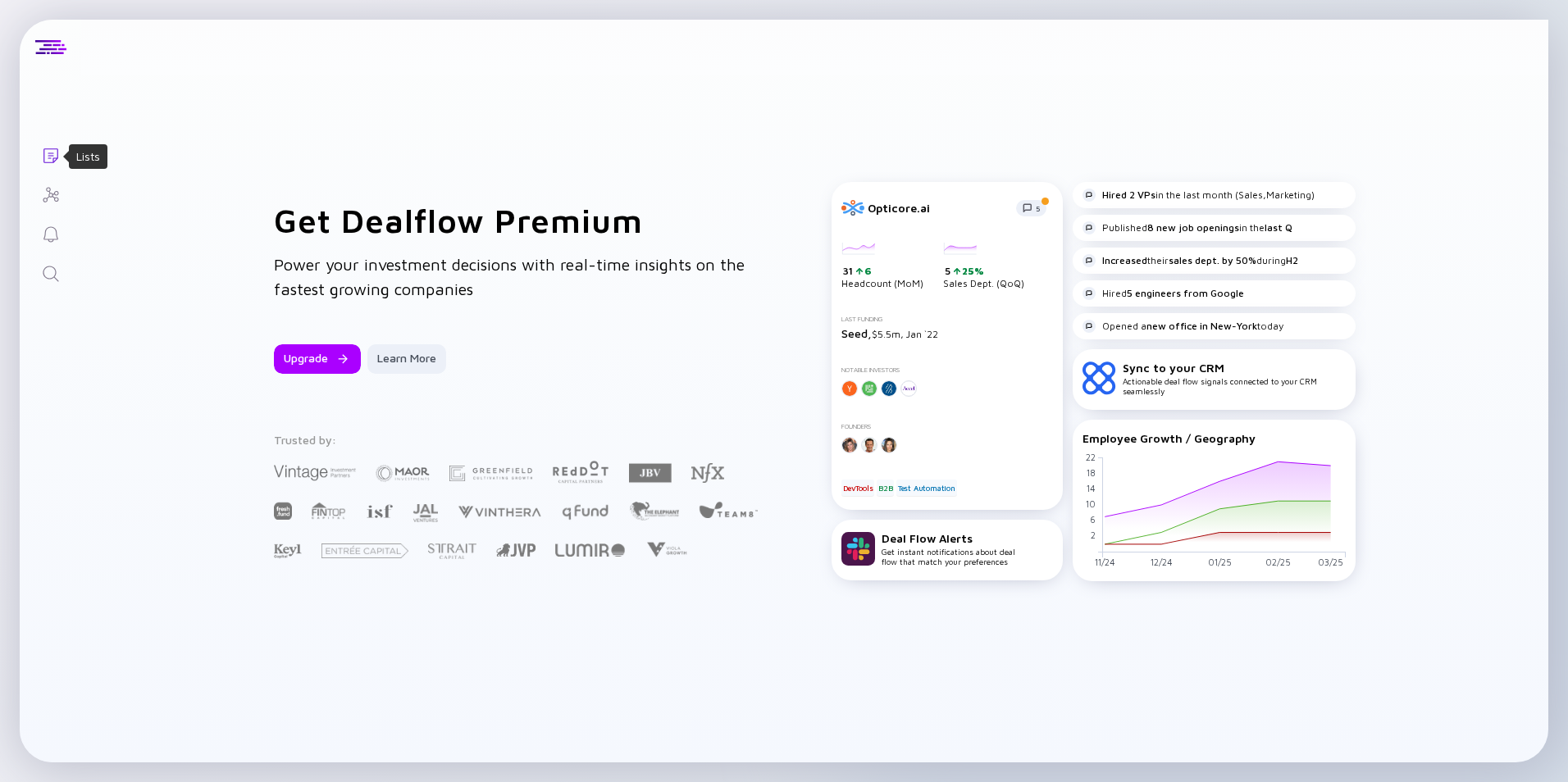 drag, startPoint x: 48, startPoint y: 180, endPoint x: 49, endPoint y: 166, distance: 14.035669 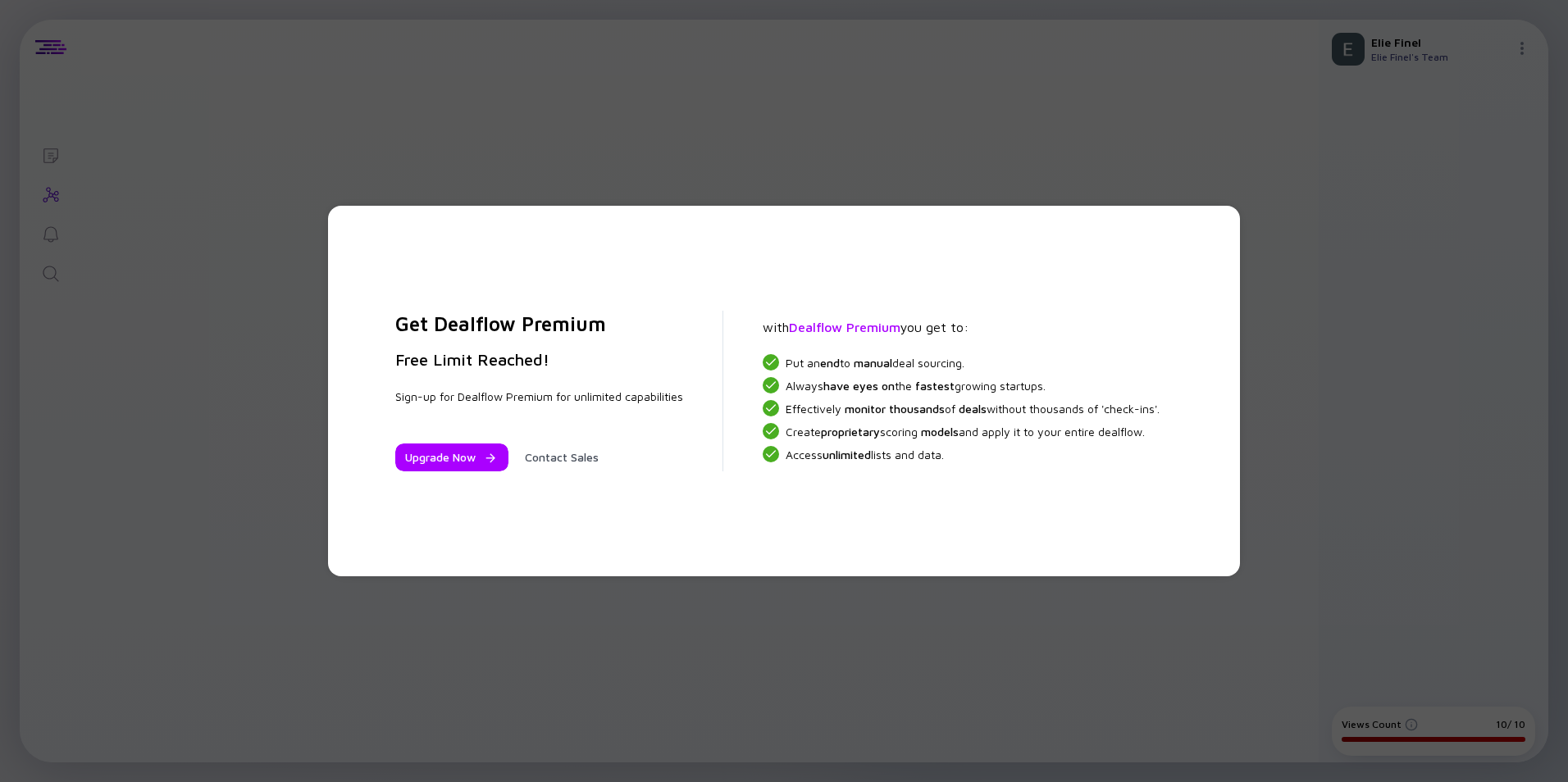 click on "Get Dealflow Premium Free Limit Reached! Sign-up for Dealflow Premium for unlimited capabilities Upgrade Now Contact Sales with  Dealflow Premium  you get to: Put an  end  to   manual  deal sourcing. Always  have eyes on  the   fastest  growing startups. Effectively   monitor thousands  of   deals  without thousands of 'check-ins'. Create  proprietary  scoring   models  and apply it to your entire dealflow. Access  unlimited  lists and data." at bounding box center [784, 391] 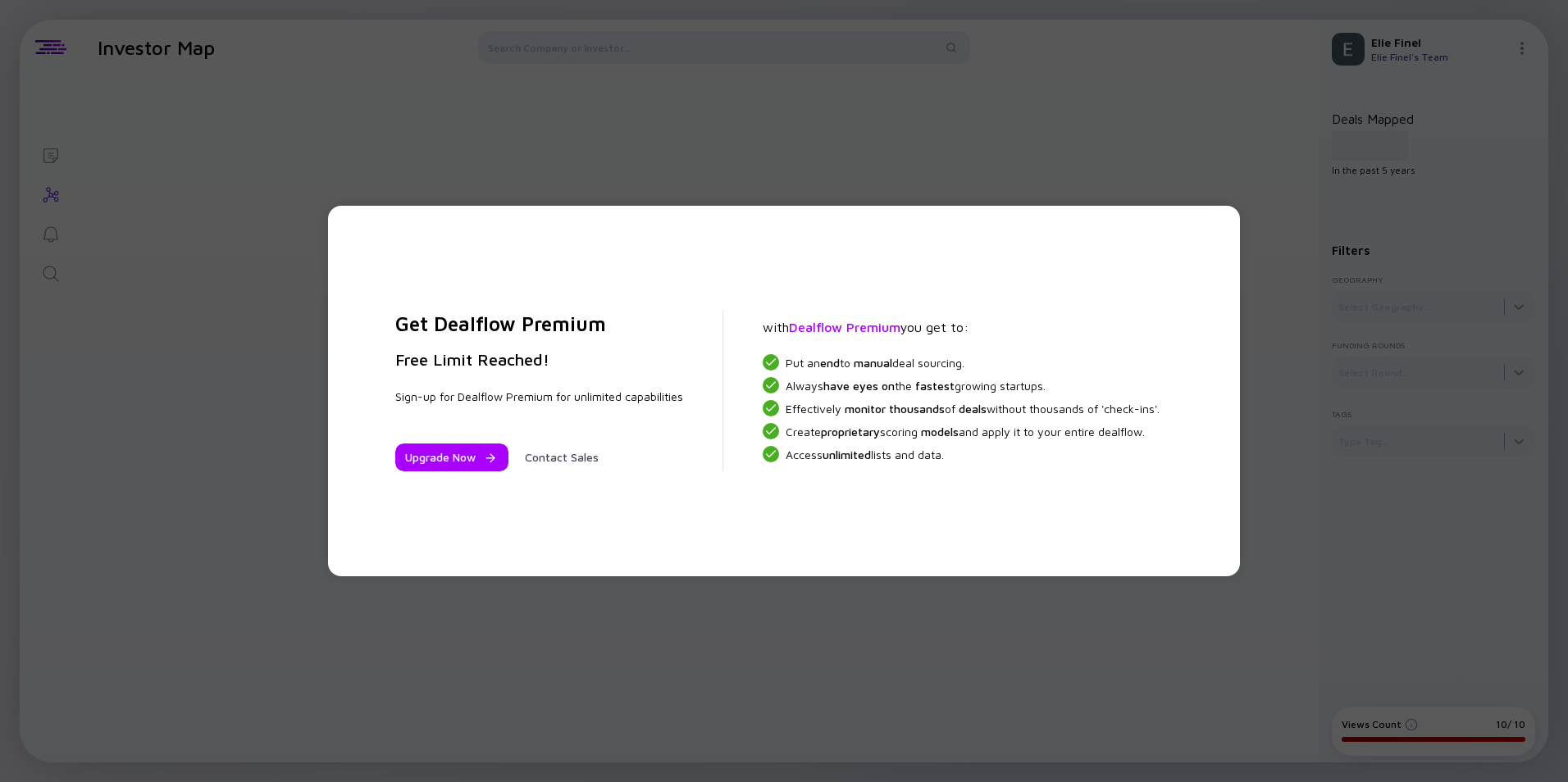 click on "Get Dealflow Premium Free Limit Reached! Sign-up for Dealflow Premium for unlimited capabilities Upgrade Now Contact Sales with  Dealflow Premium  you get to: Put an  end  to   manual  deal sourcing. Always  have eyes on  the   fastest  growing startups. Effectively   monitor thousands  of   deals  without thousands of 'check-ins'. Create  proprietary  scoring   models  and apply it to your entire dealflow. Access  unlimited  lists and data." at bounding box center (784, 391) 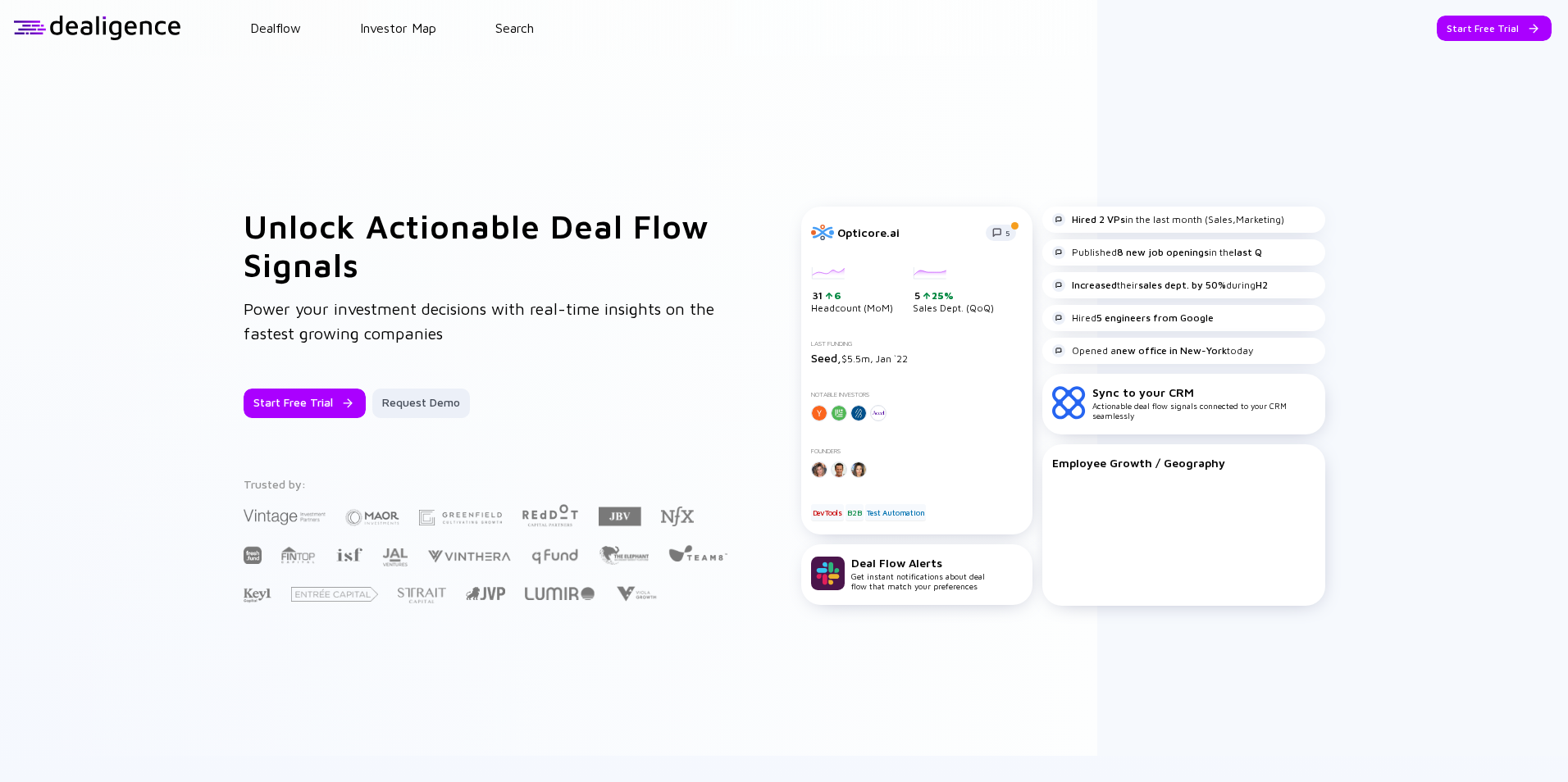 scroll, scrollTop: 0, scrollLeft: 0, axis: both 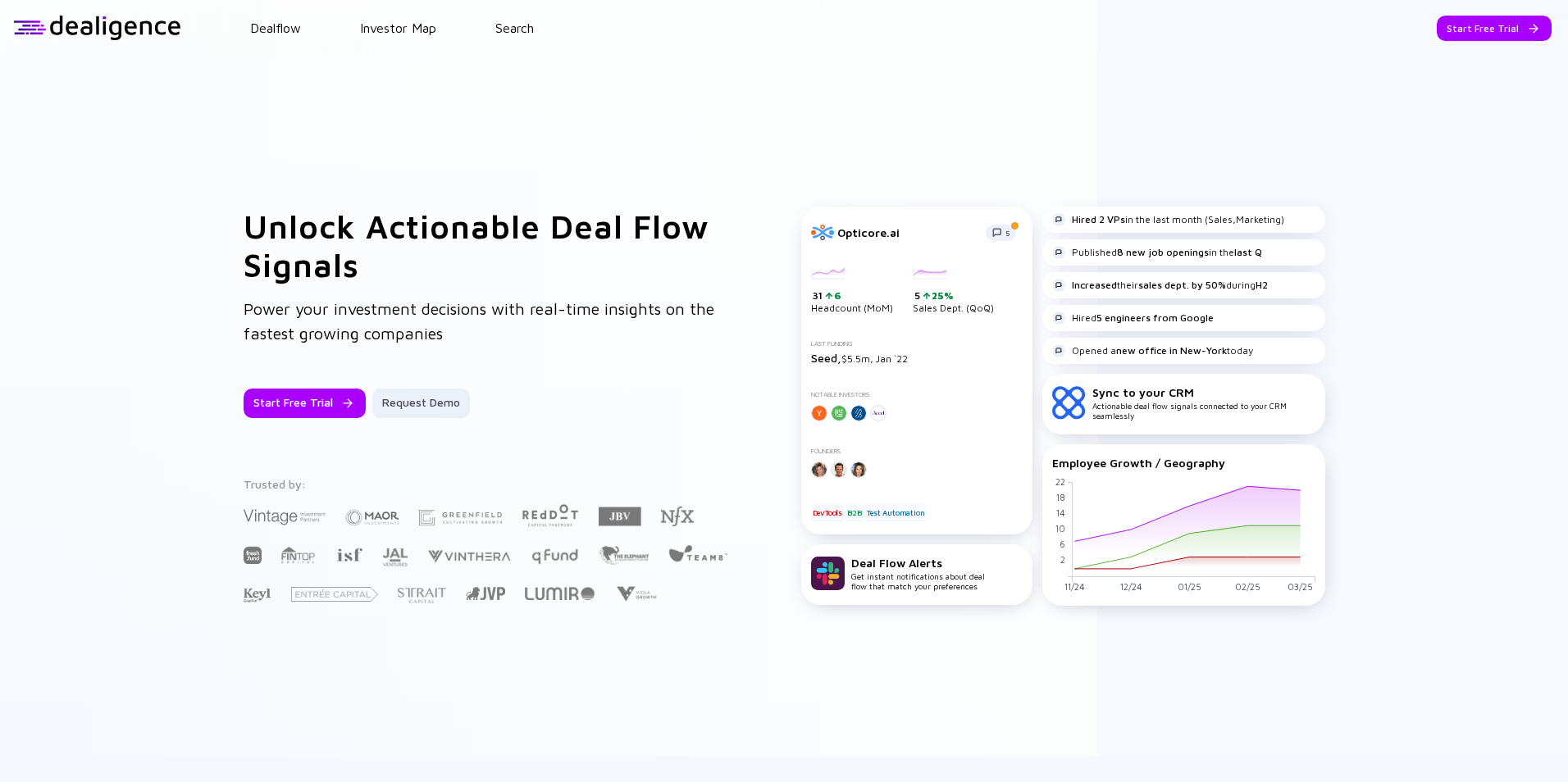click on "Hired 2 VPs   in the last month (Sales,Marketing) Published  8 new job openings  in the  last Q Increased  their  sales dept. by 50%  during  H2 Hired  5 engineers from Google Opened a  new office in [CITY]  today" at bounding box center [1183, 285] 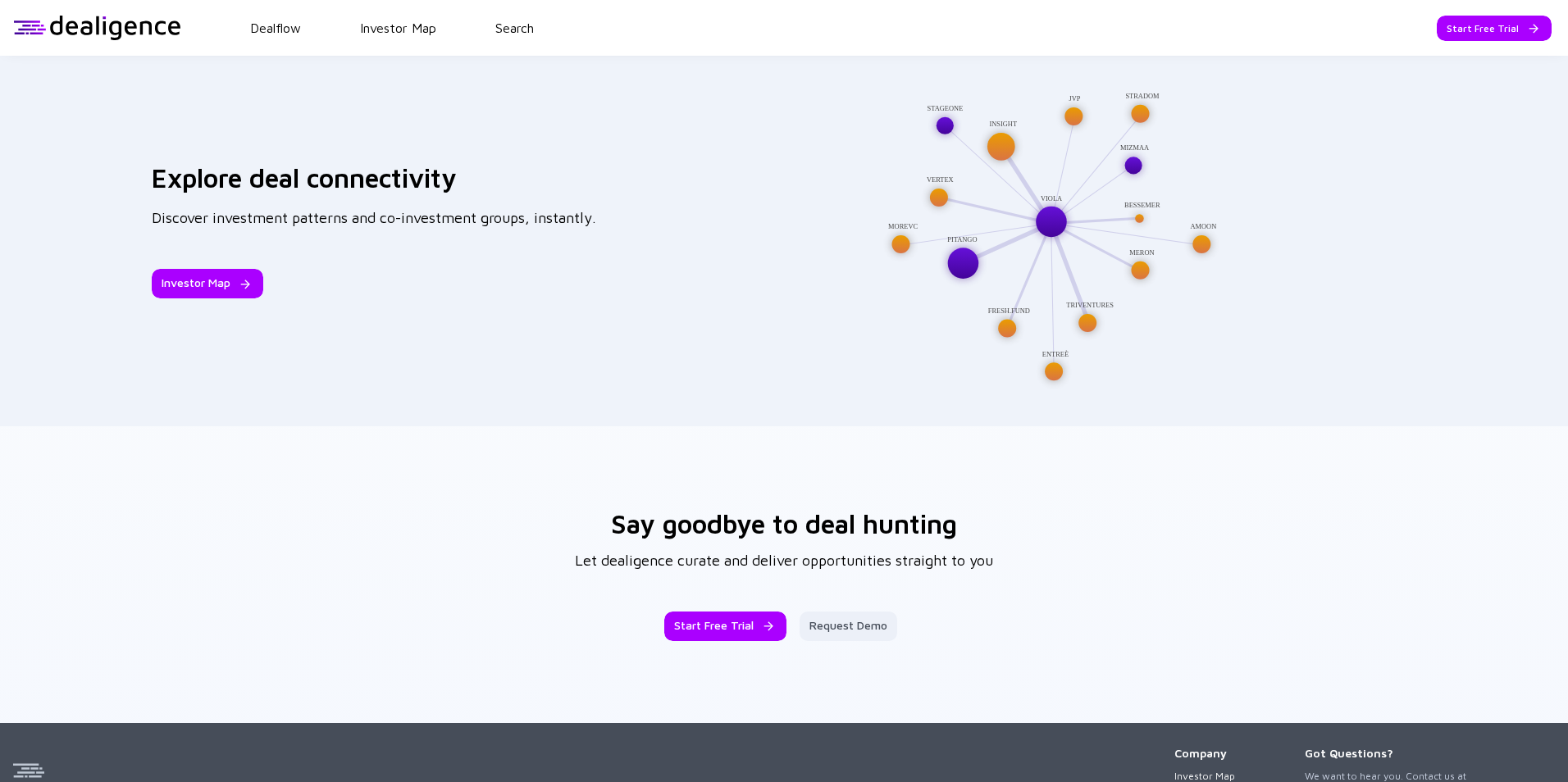 scroll, scrollTop: 2579, scrollLeft: 0, axis: vertical 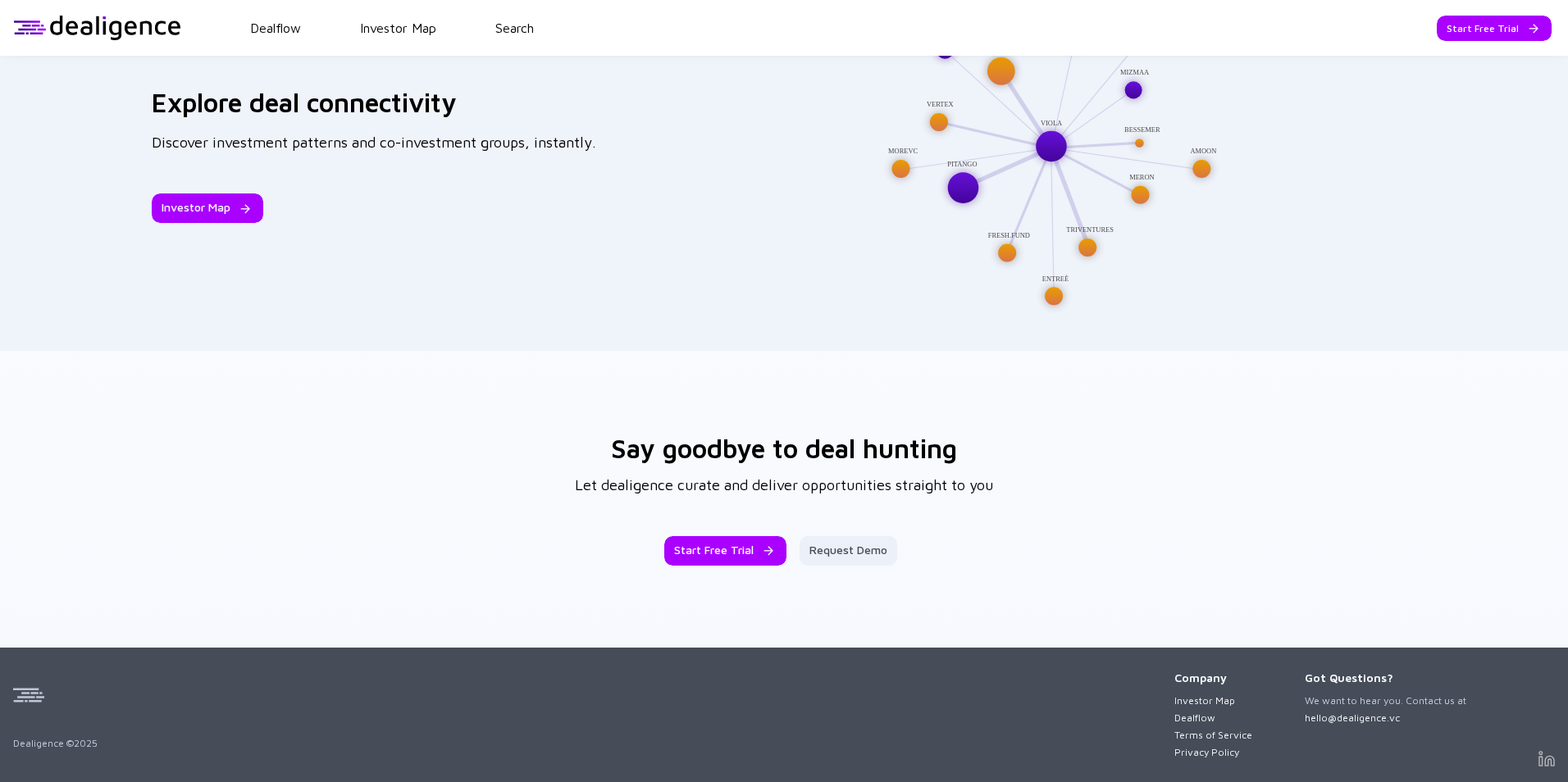 click at bounding box center [1547, 758] 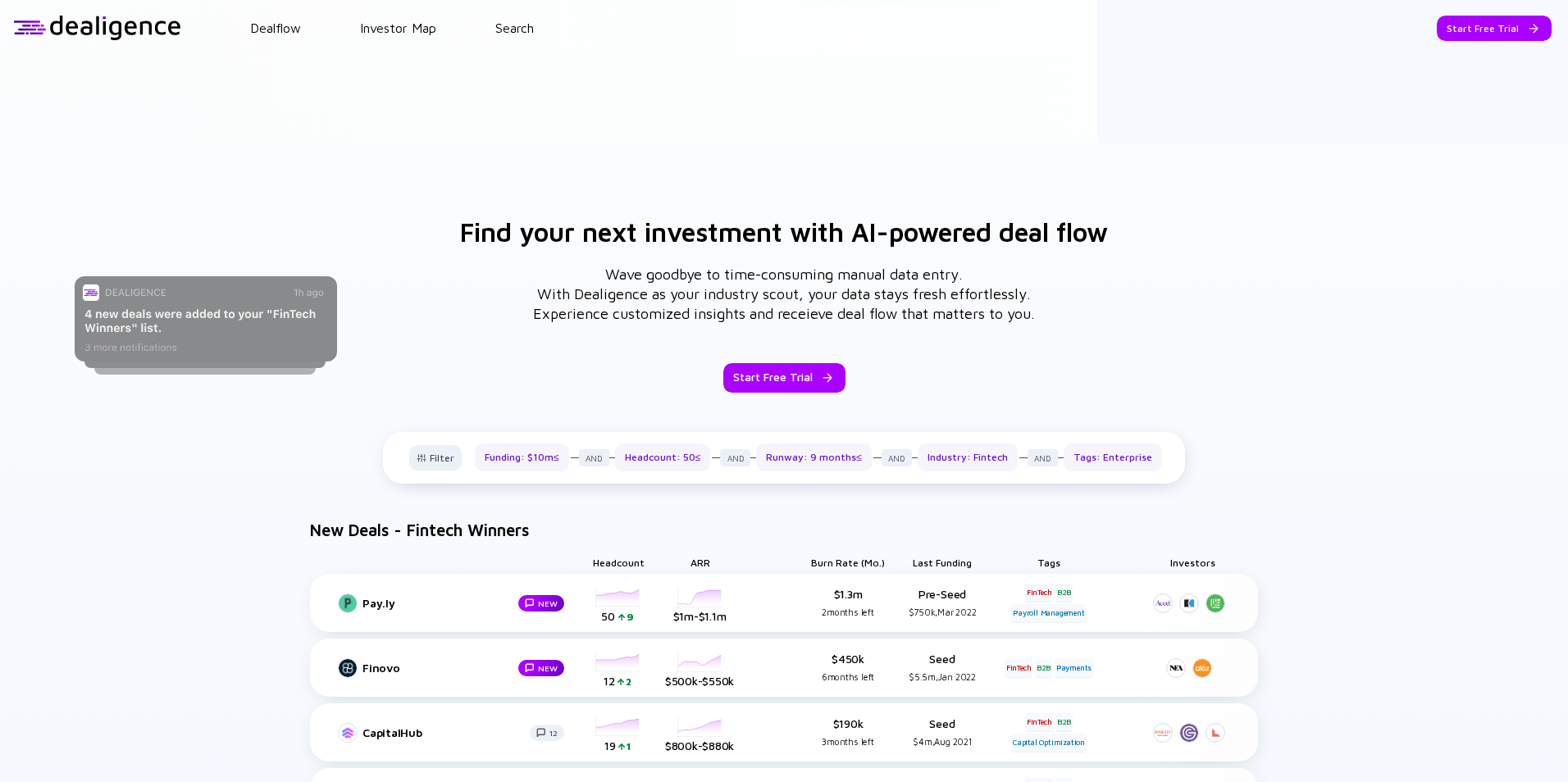 scroll, scrollTop: 0, scrollLeft: 0, axis: both 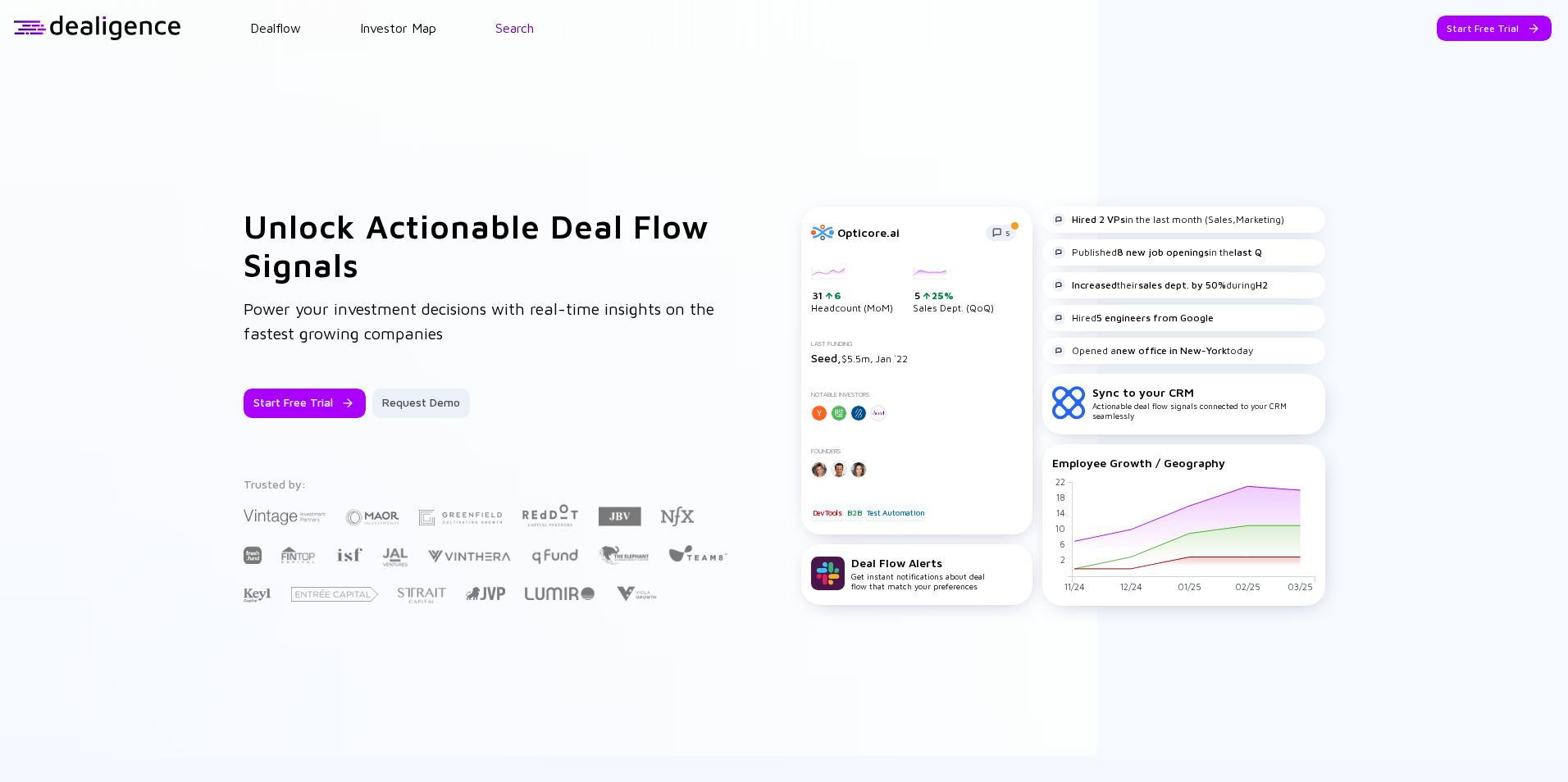 click on "Search" at bounding box center [514, 28] 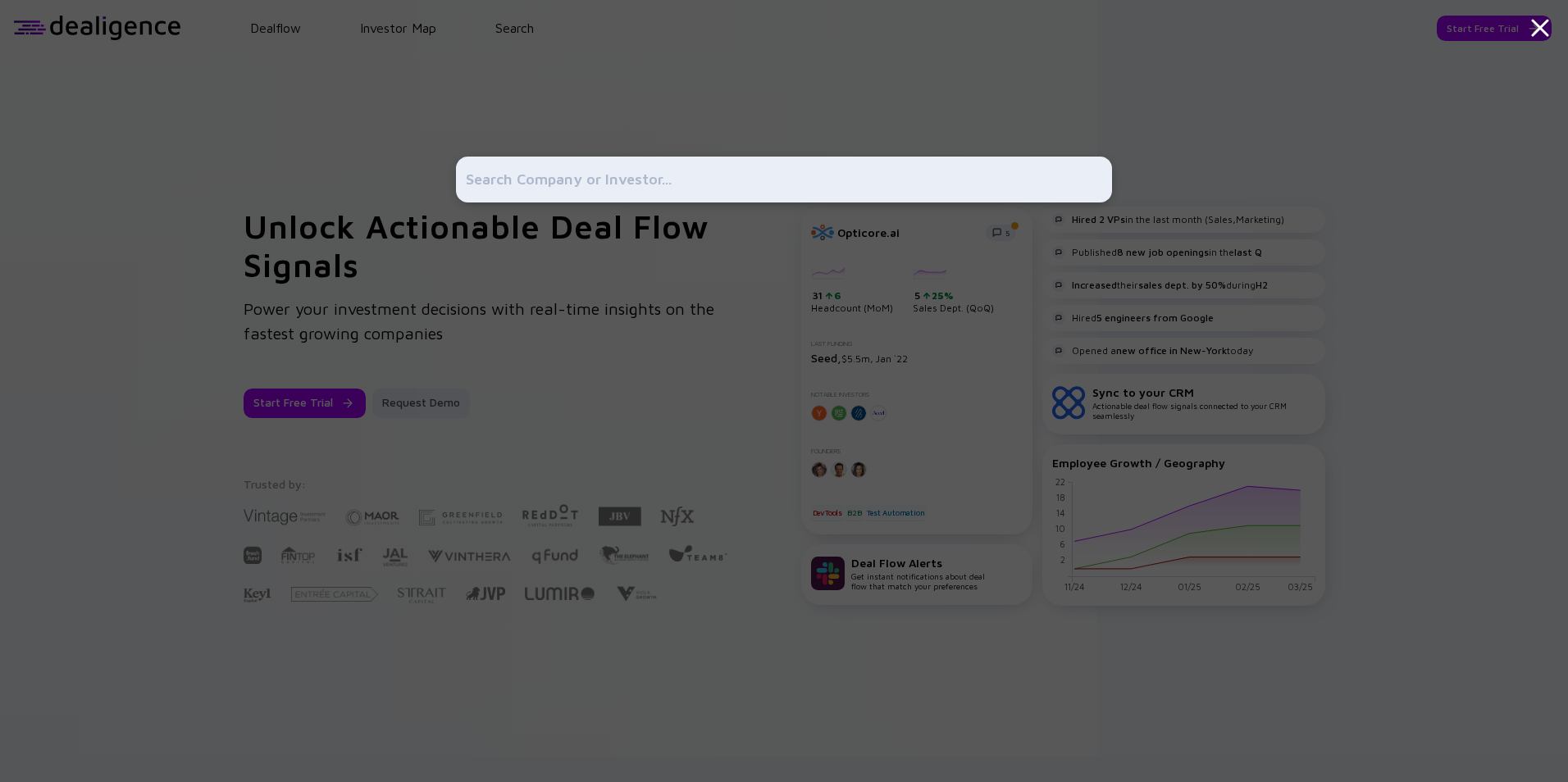 click at bounding box center [784, 180] 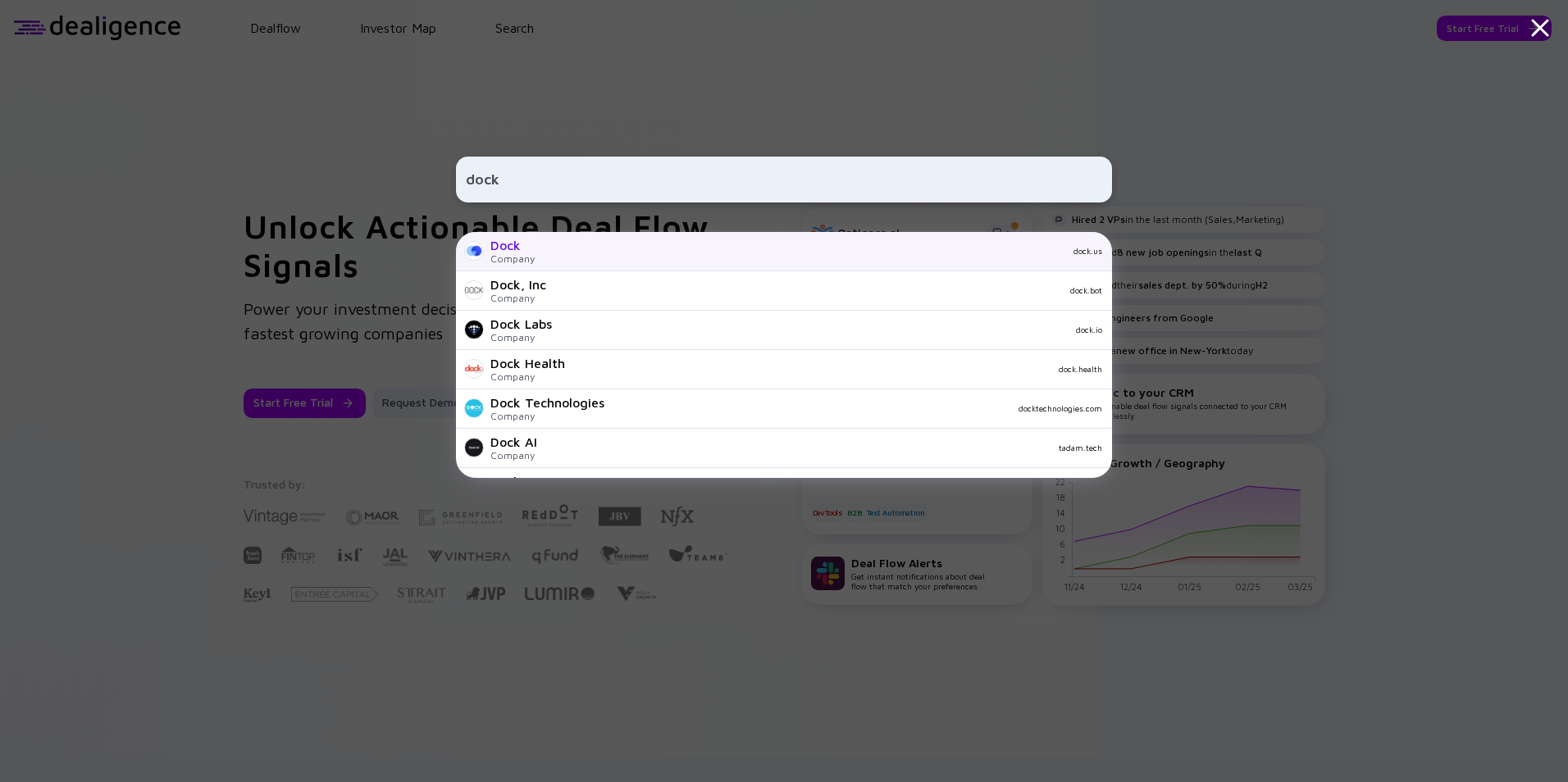 type on "dock" 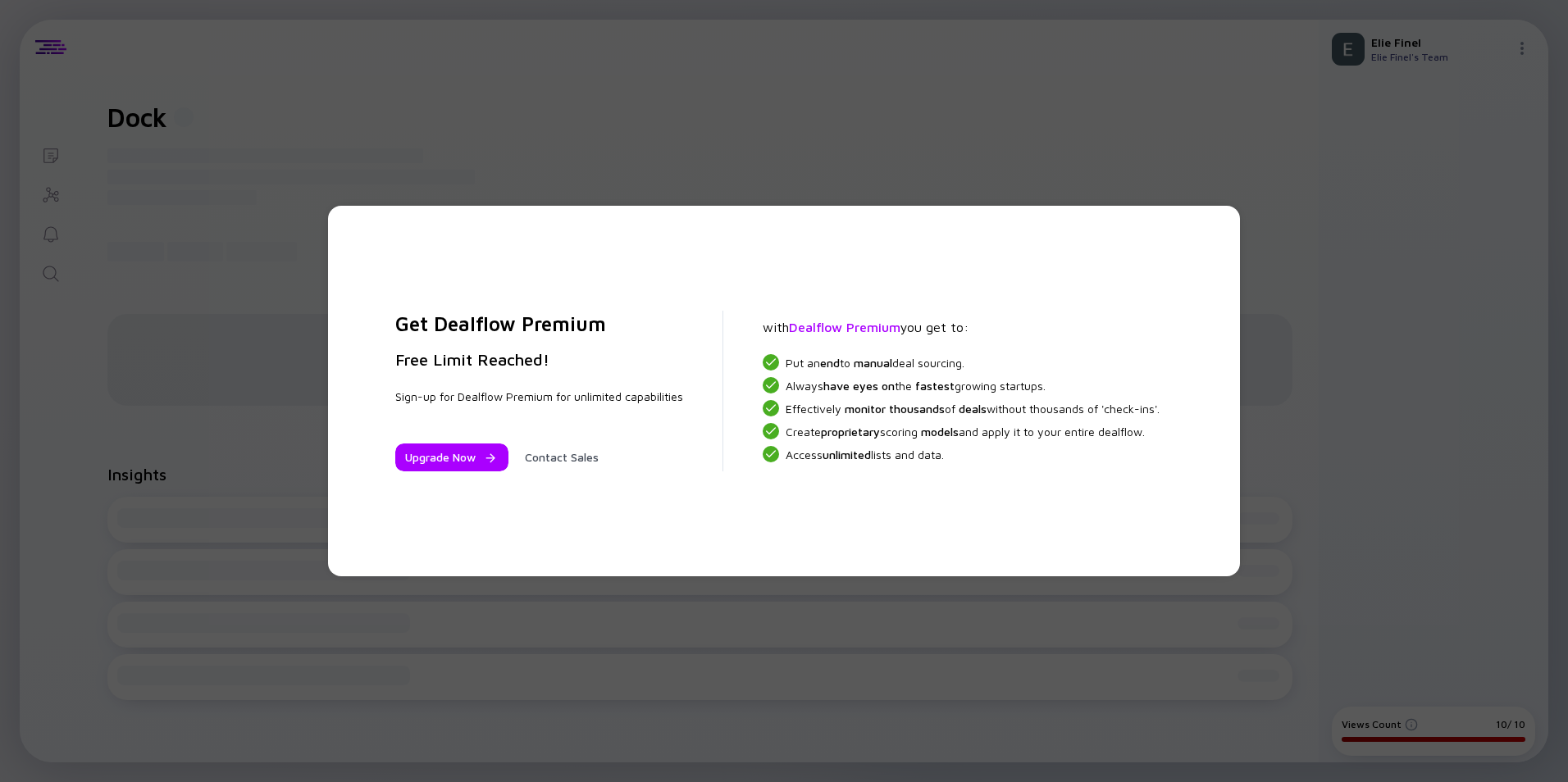 click on "Get Dealflow Premium Free Limit Reached! Sign-up for Dealflow Premium for unlimited capabilities Upgrade Now Contact Sales with  Dealflow Premium  you get to: Put an  end  to   manual  deal sourcing. Always  have eyes on  the   fastest  growing startups. Effectively   monitor thousands  of   deals  without thousands of 'check-ins'. Create  proprietary  scoring   models  and apply it to your entire dealflow. Access  unlimited  lists and data." at bounding box center [784, 391] 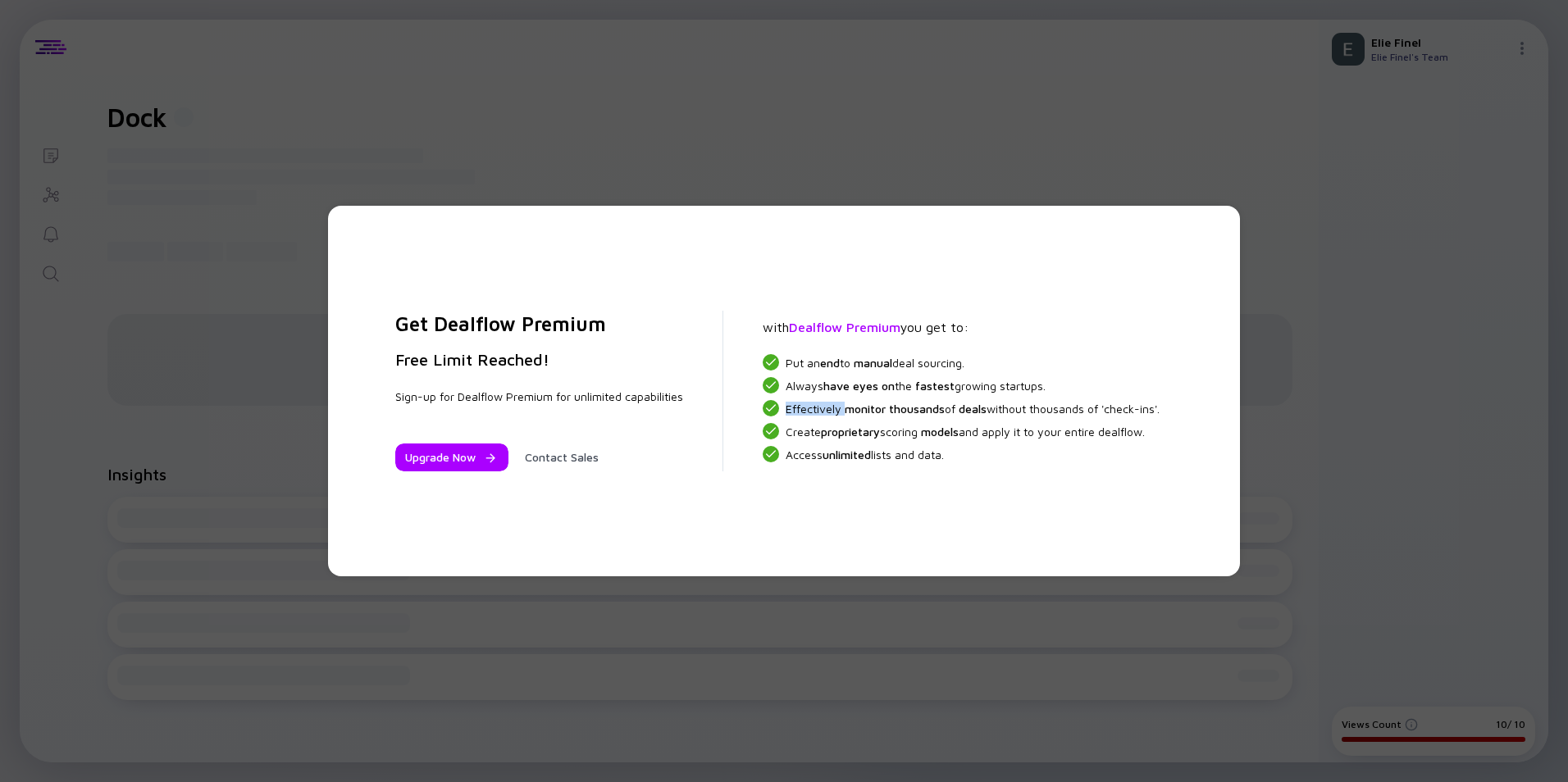 drag, startPoint x: 1408, startPoint y: 49, endPoint x: 1386, endPoint y: 82, distance: 39.661064 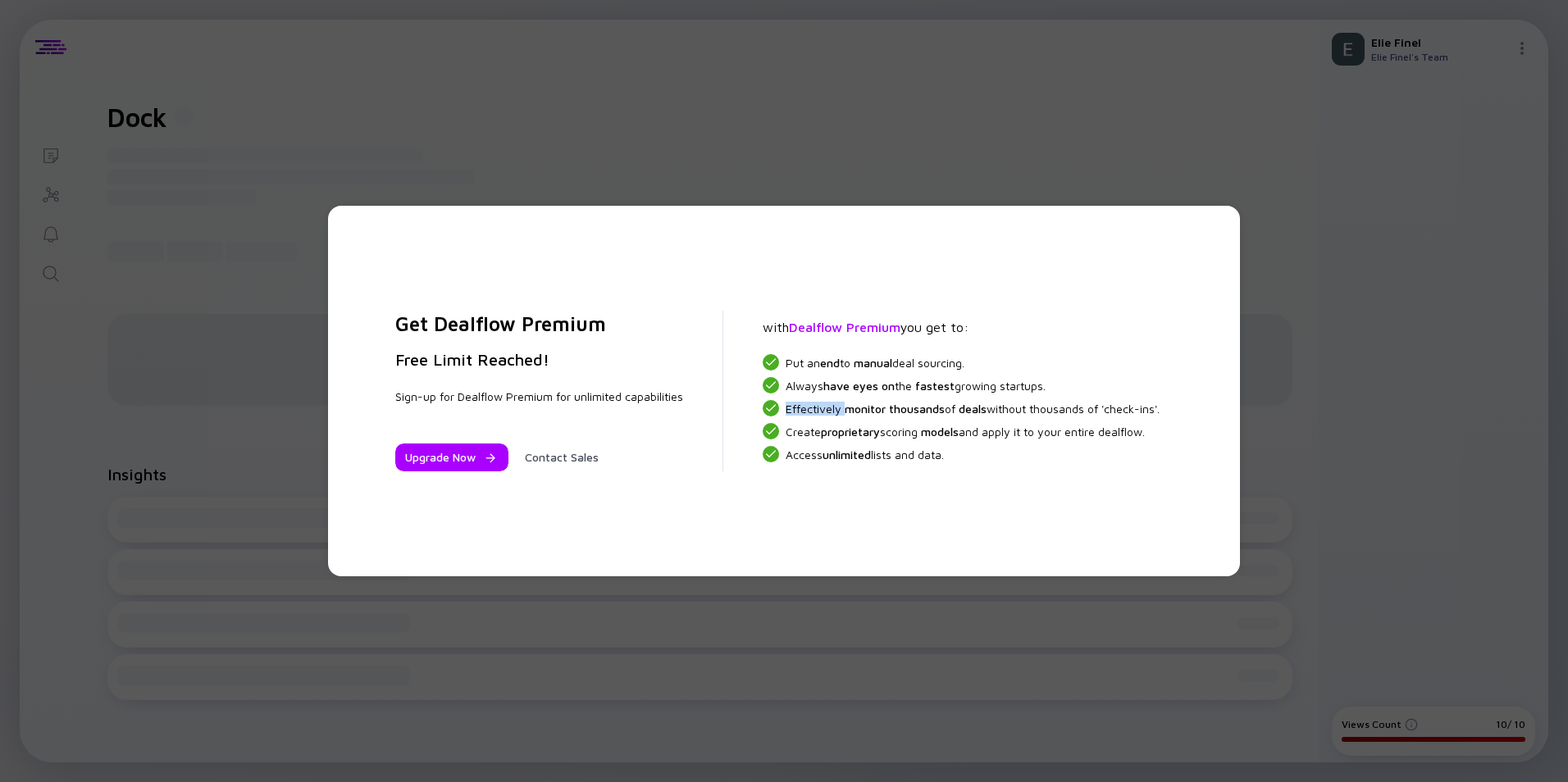 click on "Get Dealflow Premium Free Limit Reached! Sign-up for Dealflow Premium for unlimited capabilities Upgrade Now Contact Sales with  Dealflow Premium  you get to: Put an  end  to   manual  deal sourcing. Always  have eyes on  the   fastest  growing startups. Effectively   monitor thousands  of   deals  without thousands of 'check-ins'. Create  proprietary  scoring   models  and apply it to your entire dealflow. Access  unlimited  lists and data." at bounding box center [784, 391] 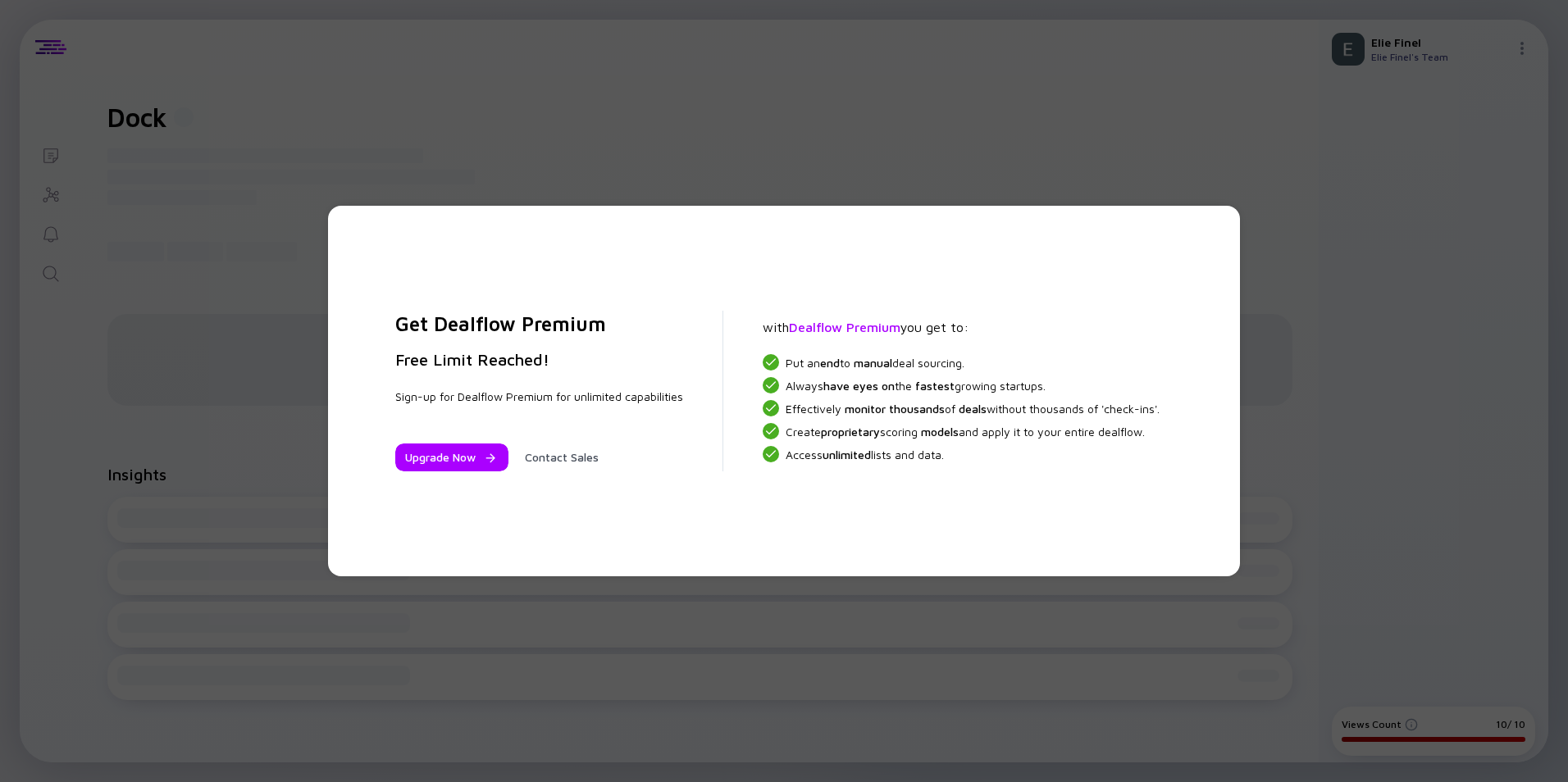 drag, startPoint x: 1214, startPoint y: 200, endPoint x: 1227, endPoint y: 202, distance: 13.15295 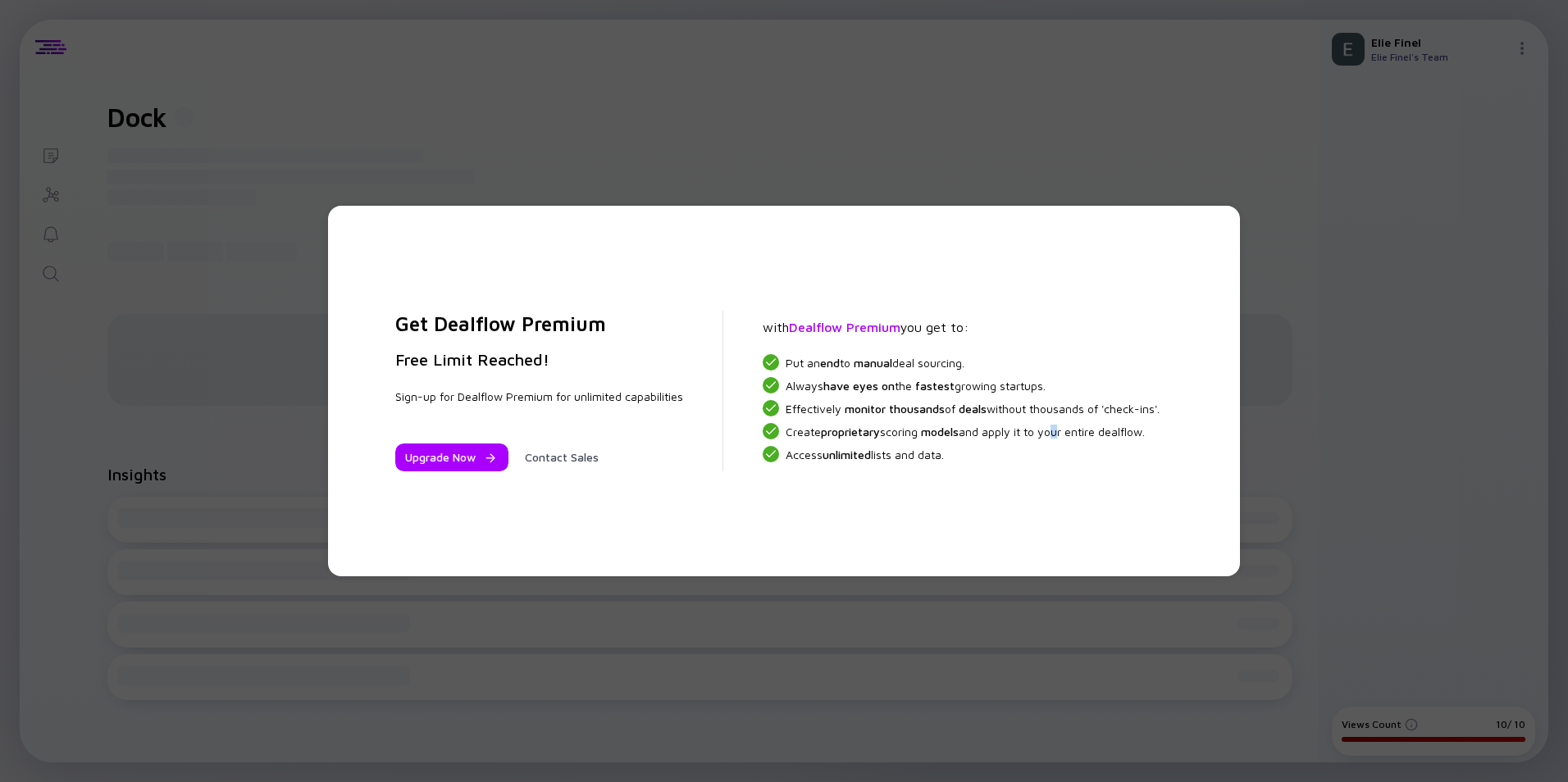 drag, startPoint x: 1054, startPoint y: 494, endPoint x: 1049, endPoint y: 565, distance: 71.175839 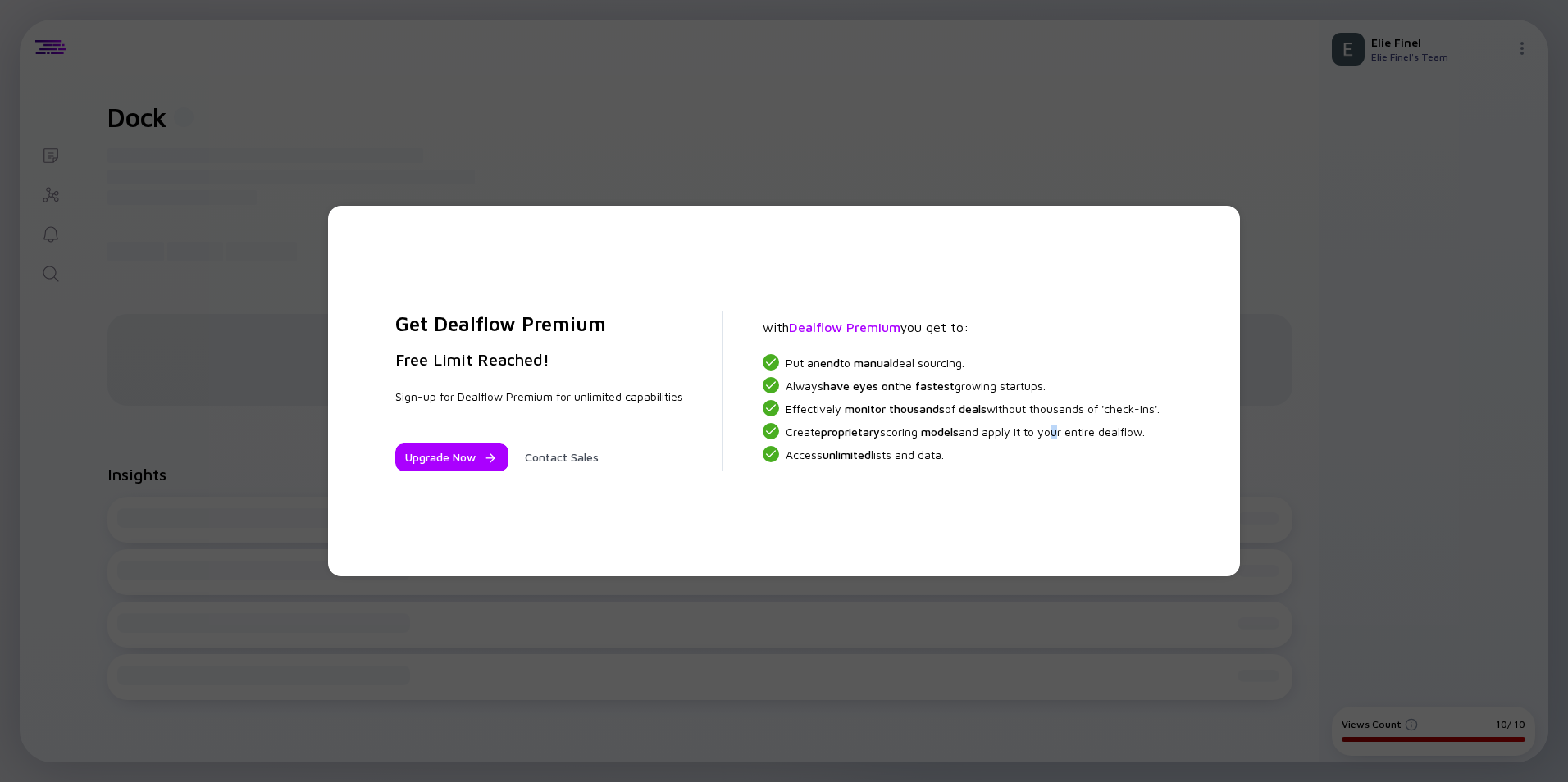 click on "Get Dealflow Premium Free Limit Reached! Sign-up for Dealflow Premium for unlimited capabilities Upgrade Now Contact Sales with  Dealflow Premium  you get to: Put an  end  to   manual  deal sourcing. Always  have eyes on  the   fastest  growing startups. Effectively   monitor thousands  of   deals  without thousands of 'check-ins'. Create  proprietary  scoring   models  and apply it to your entire dealflow. Access  unlimited  lists and data." at bounding box center (784, 391) 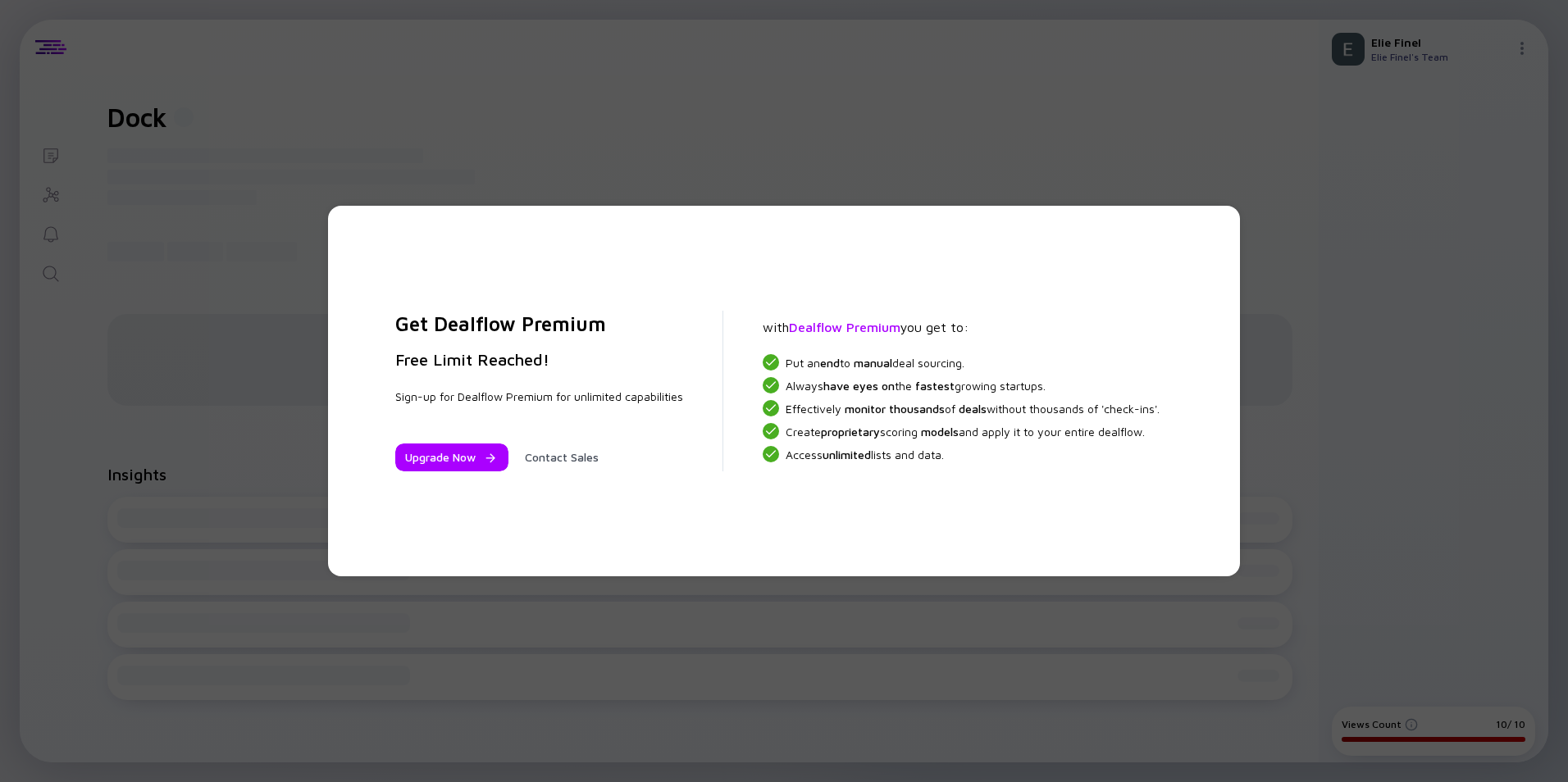 drag, startPoint x: 1049, startPoint y: 565, endPoint x: 1033, endPoint y: 602, distance: 40.3113 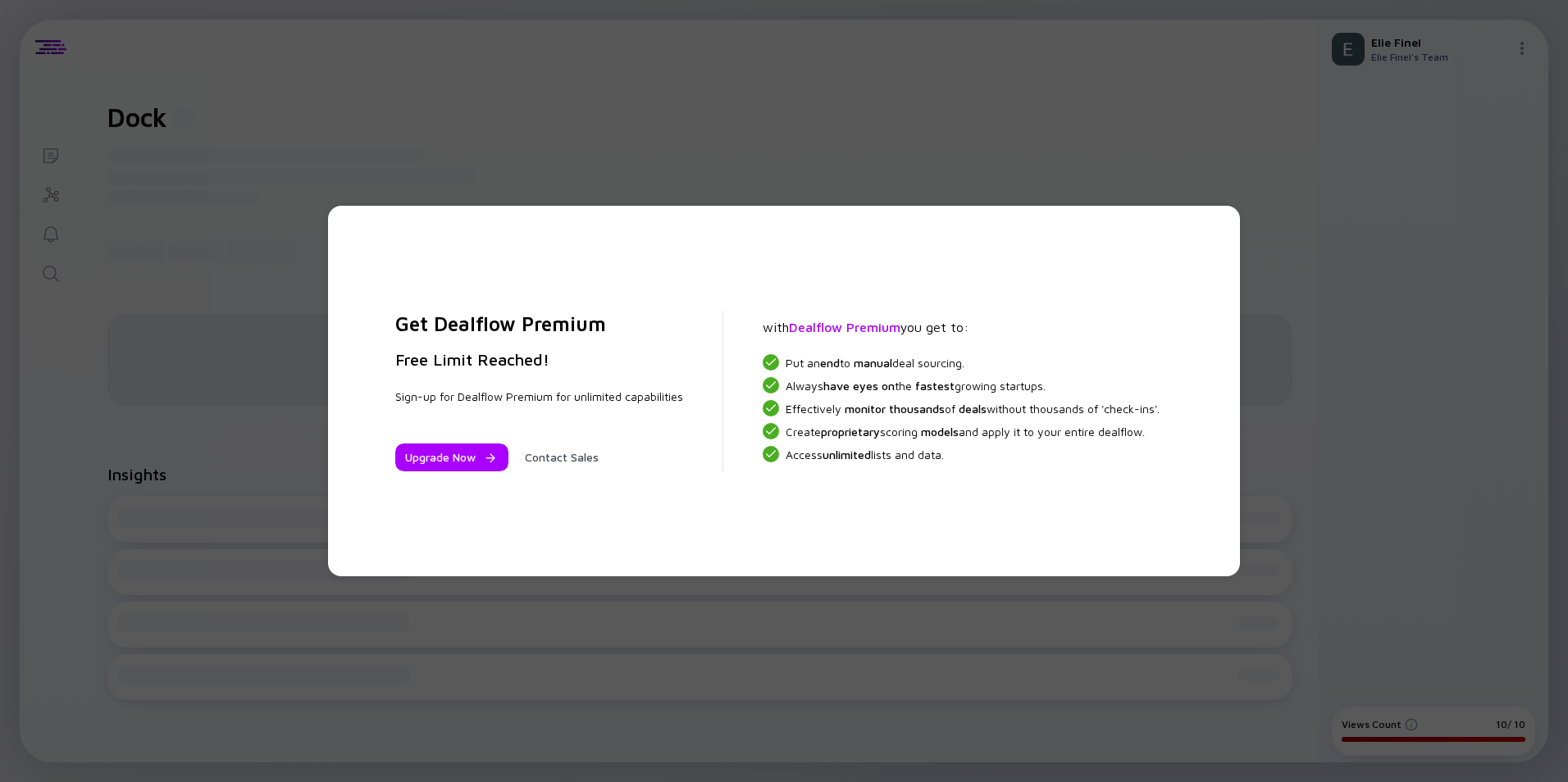 click on "Get Dealflow Premium Free Limit Reached! Sign-up for Dealflow Premium for unlimited capabilities Upgrade Now Contact Sales with  Dealflow Premium  you get to: Put an  end  to   manual  deal sourcing. Always  have eyes on  the   fastest  growing startups. Effectively   monitor thousands  of   deals  without thousands of 'check-ins'. Create  proprietary  scoring   models  and apply it to your entire dealflow. Access  unlimited  lists and data." at bounding box center (784, 391) 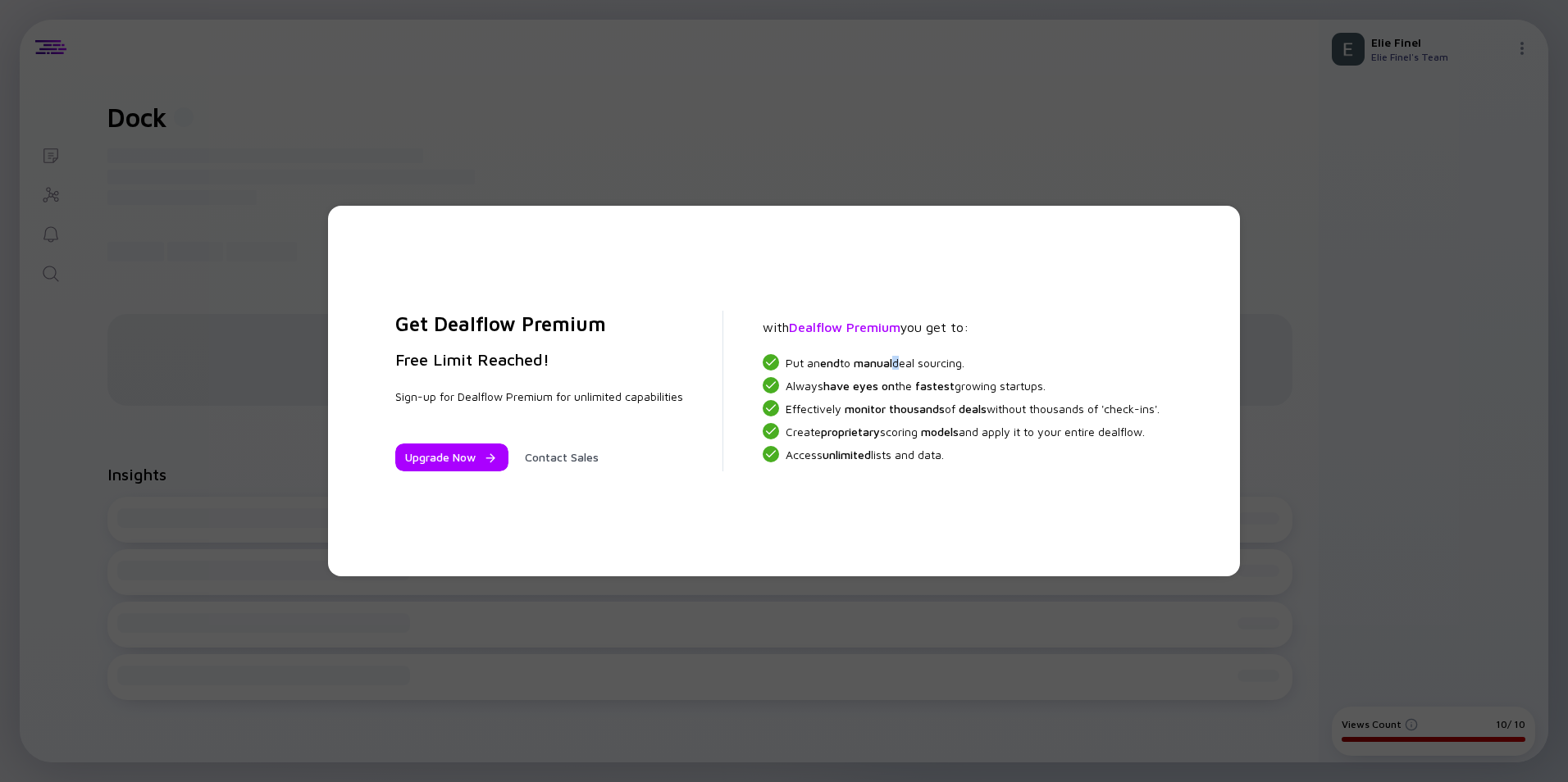 click on "Put an  end  to   manual  deal sourcing." at bounding box center [875, 362] 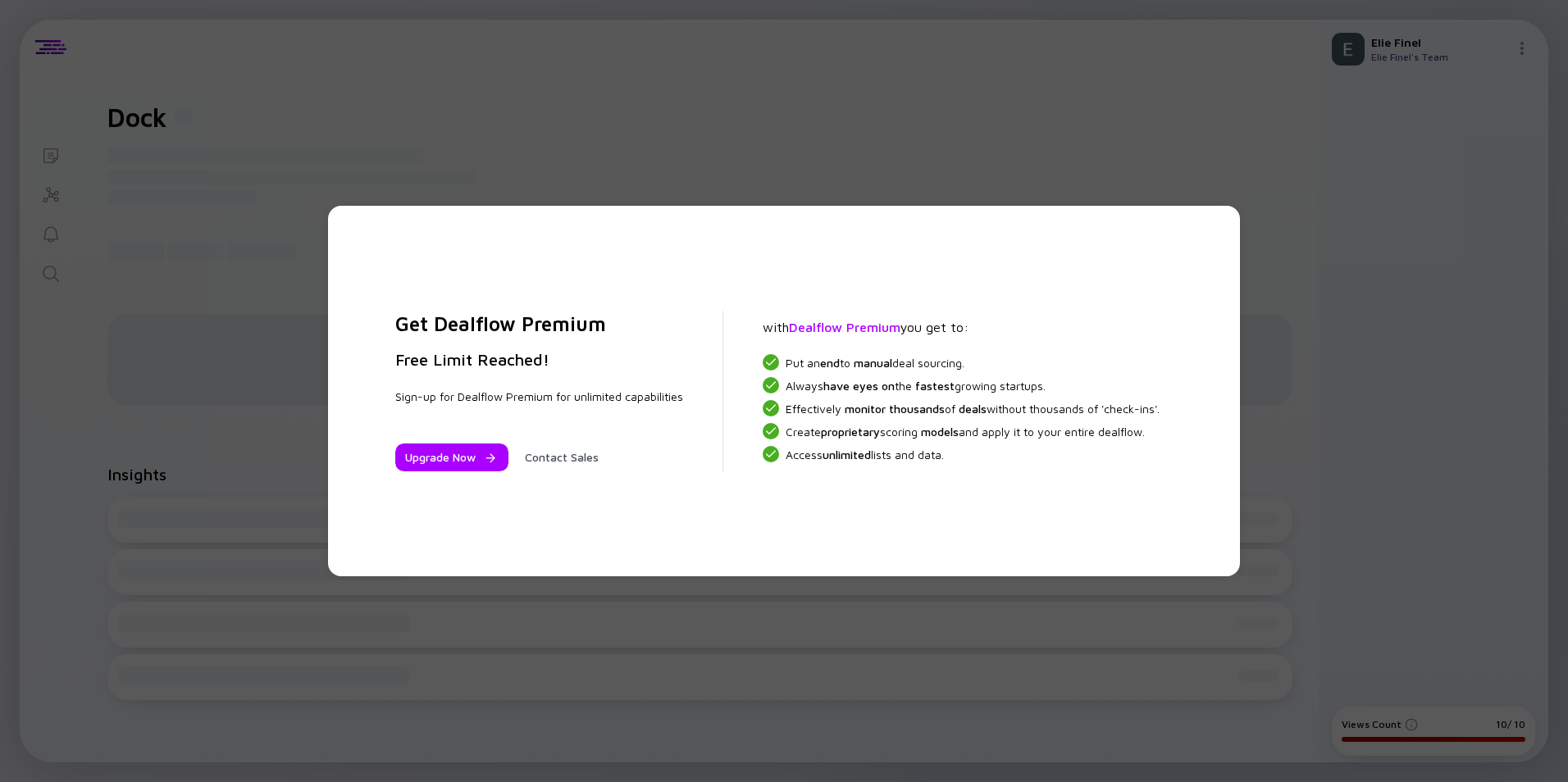 click on "manual" at bounding box center (873, 362) 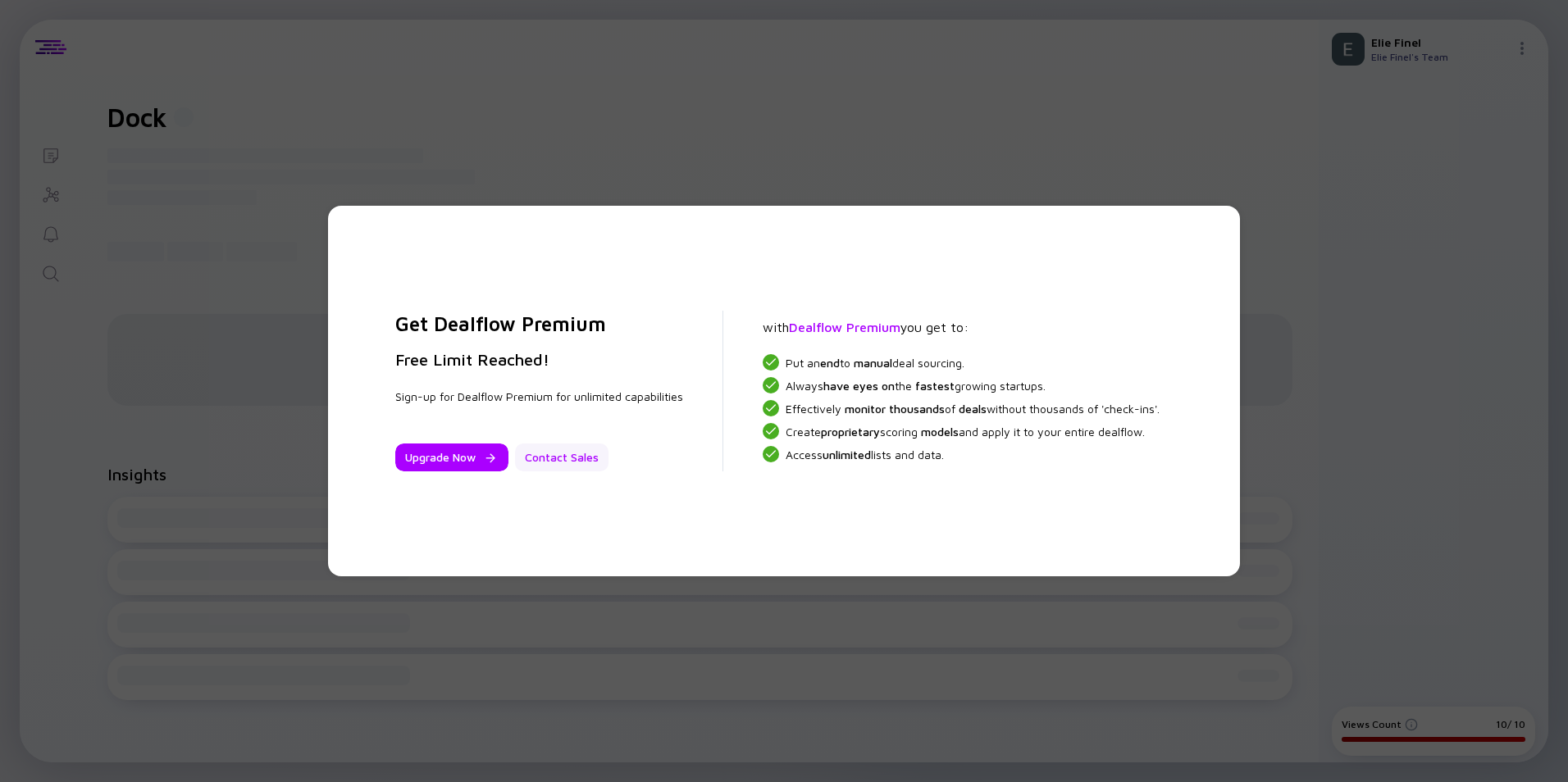 click on "Contact Sales" at bounding box center (562, 457) 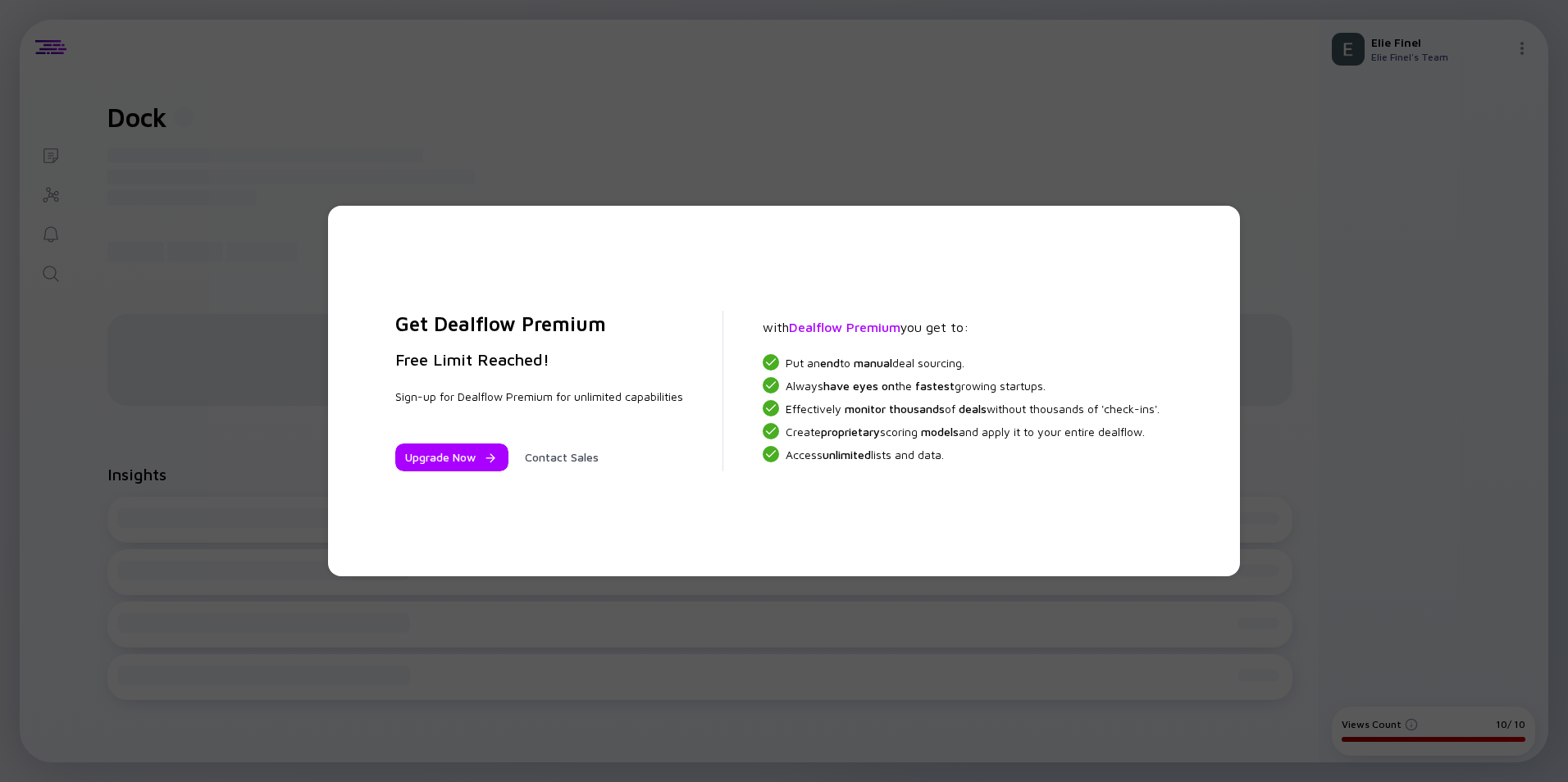 click on "Get Dealflow Premium Free Limit Reached! Sign-up for Dealflow Premium for unlimited capabilities Upgrade Now Contact Sales with  Dealflow Premium  you get to: Put an  end  to   manual  deal sourcing. Always  have eyes on  the   fastest  growing startups. Effectively   monitor thousands  of   deals  without thousands of 'check-ins'. Create  proprietary  scoring   models  and apply it to your entire dealflow. Access  unlimited  lists and data." at bounding box center [784, 391] 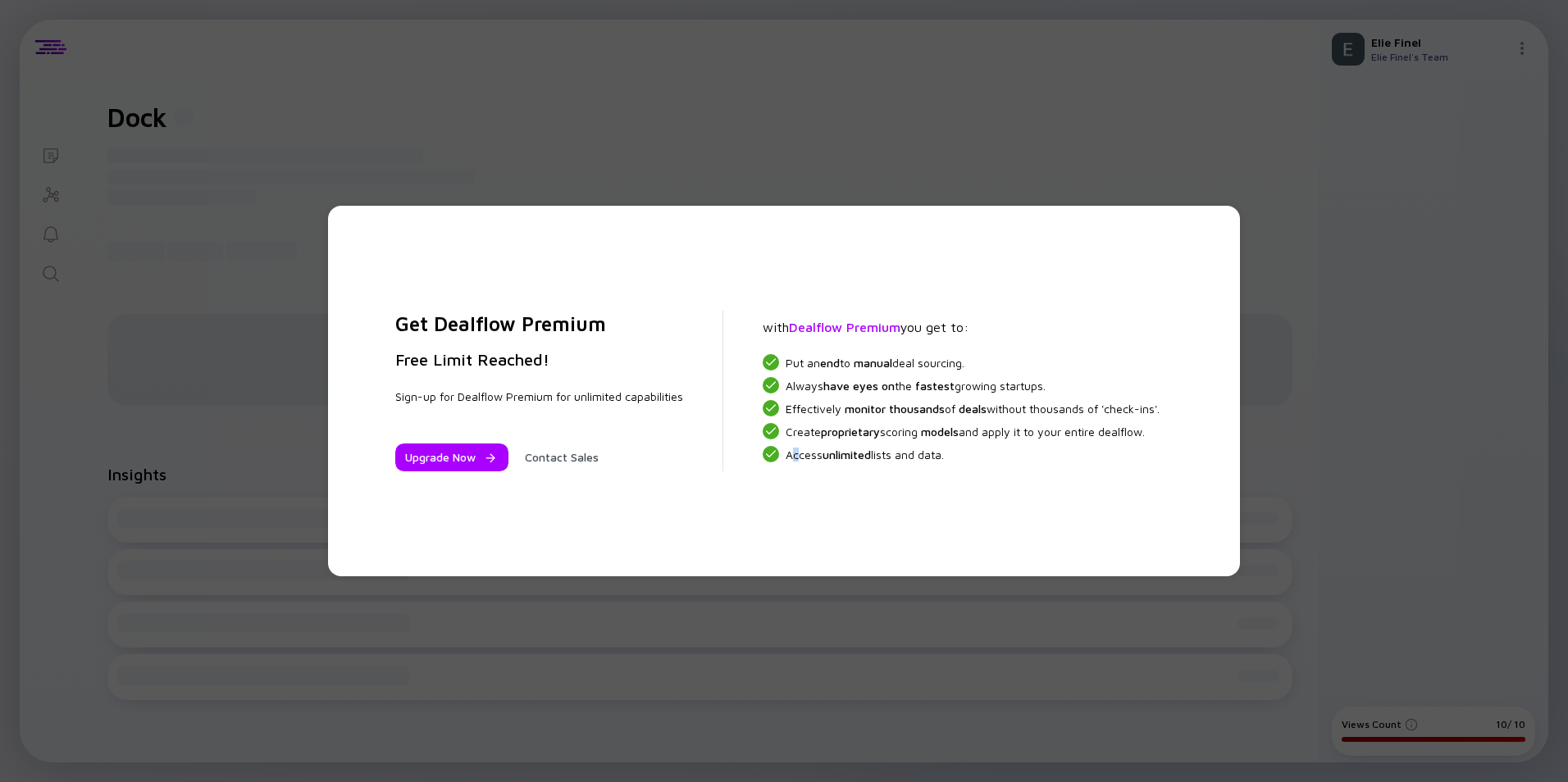 click on "Get Dealflow Premium Free Limit Reached! Sign-up for Dealflow Premium for unlimited capabilities Upgrade Now Contact Sales with  Dealflow Premium  you get to: Put an  end  to   manual  deal sourcing. Always  have eyes on  the   fastest  growing startups. Effectively   monitor thousands  of   deals  without thousands of 'check-ins'. Create  proprietary  scoring   models  and apply it to your entire dealflow. Access  unlimited  lists and data." at bounding box center [784, 391] 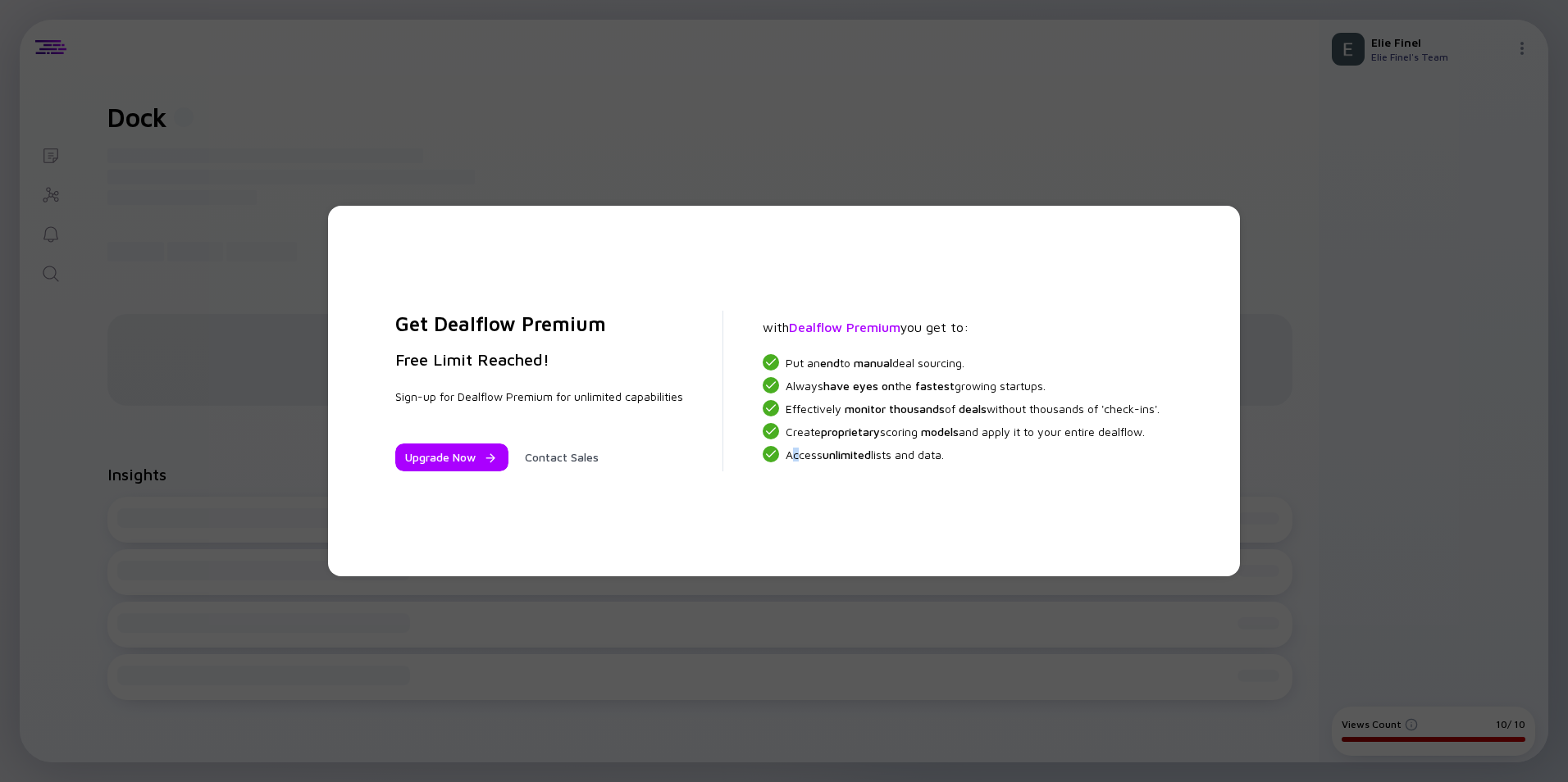 click on "Get Dealflow Premium Free Limit Reached! Sign-up for Dealflow Premium for unlimited capabilities Upgrade Now Contact Sales with  Dealflow Premium  you get to: Put an  end  to   manual  deal sourcing. Always  have eyes on  the   fastest  growing startups. Effectively   monitor thousands  of   deals  without thousands of 'check-ins'. Create  proprietary  scoring   models  and apply it to your entire dealflow. Access  unlimited  lists and data." at bounding box center [784, 391] 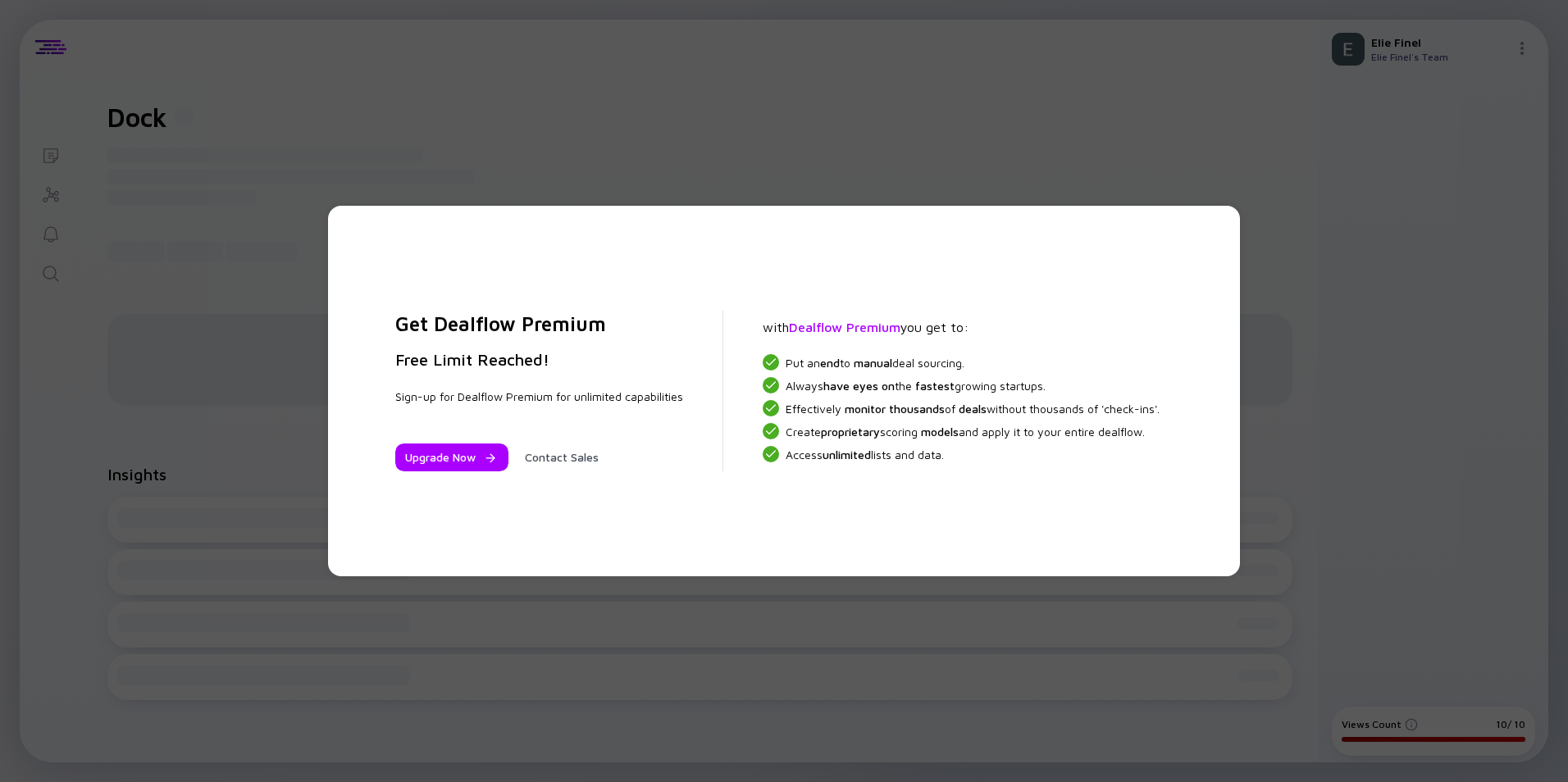 click on "Get Dealflow Premium Free Limit Reached! Sign-up for Dealflow Premium for unlimited capabilities Upgrade Now Contact Sales with  Dealflow Premium  you get to: Put an  end  to   manual  deal sourcing. Always  have eyes on  the   fastest  growing startups. Effectively   monitor thousands  of   deals  without thousands of 'check-ins'. Create  proprietary  scoring   models  and apply it to your entire dealflow. Access  unlimited  lists and data." at bounding box center [784, 391] 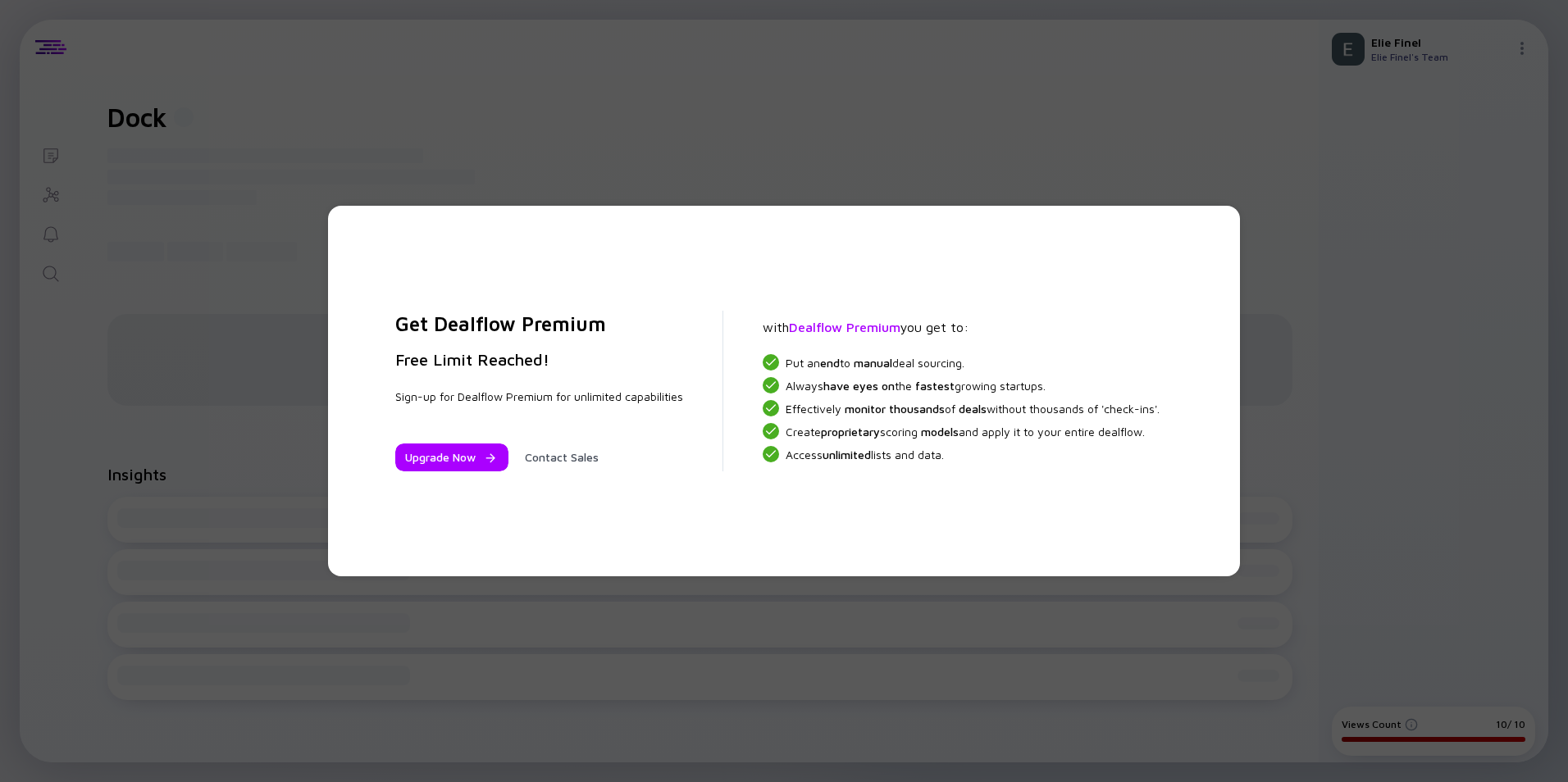 click on "Get Dealflow Premium Free Limit Reached! Sign-up for Dealflow Premium for unlimited capabilities Upgrade Now Contact Sales with  Dealflow Premium  you get to: Put an  end  to   manual  deal sourcing. Always  have eyes on  the   fastest  growing startups. Effectively   monitor thousands  of   deals  without thousands of 'check-ins'. Create  proprietary  scoring   models  and apply it to your entire dealflow. Access  unlimited  lists and data." at bounding box center [784, 391] 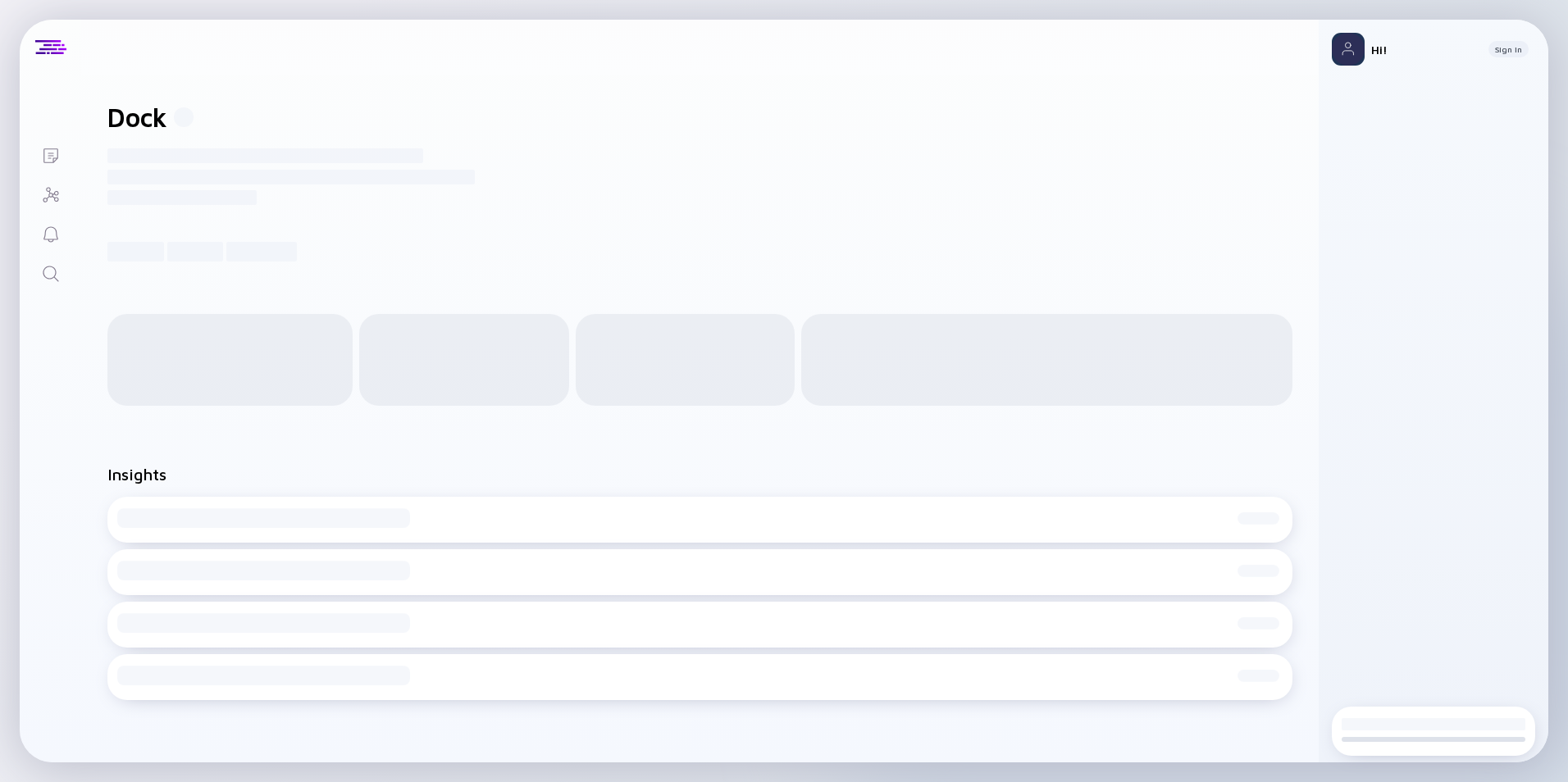 scroll, scrollTop: 0, scrollLeft: 0, axis: both 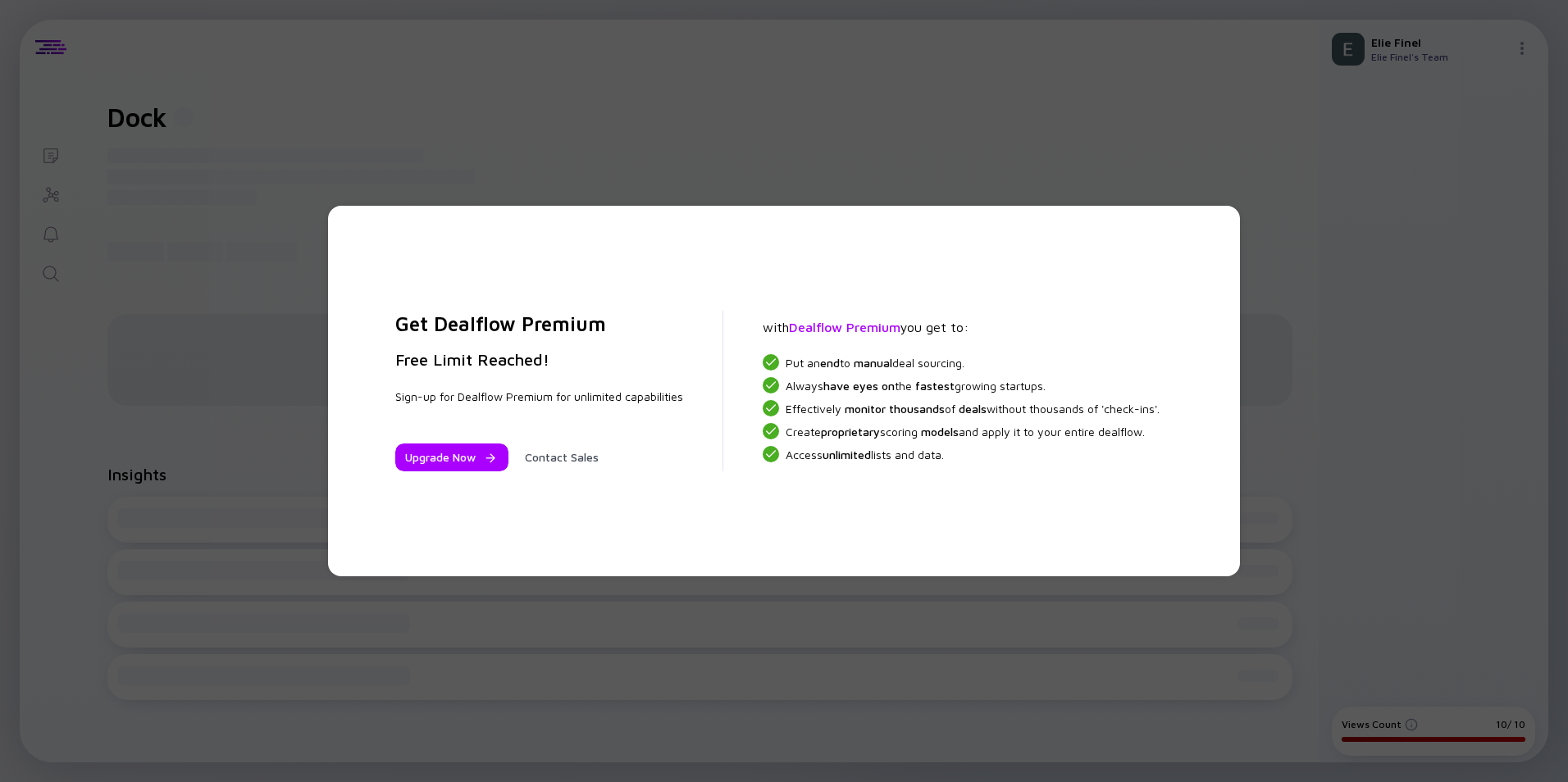 click on "Get Dealflow Premium Free Limit Reached! Sign-up for Dealflow Premium for unlimited capabilities Upgrade Now Contact Sales with  Dealflow Premium  you get to: Put an  end  to   manual  deal sourcing. Always  have eyes on  the   fastest  growing startups. Effectively   monitor thousands  of   deals  without thousands of 'check-ins'. Create  proprietary  scoring   models  and apply it to your entire dealflow. Access  unlimited  lists and data." at bounding box center (784, 391) 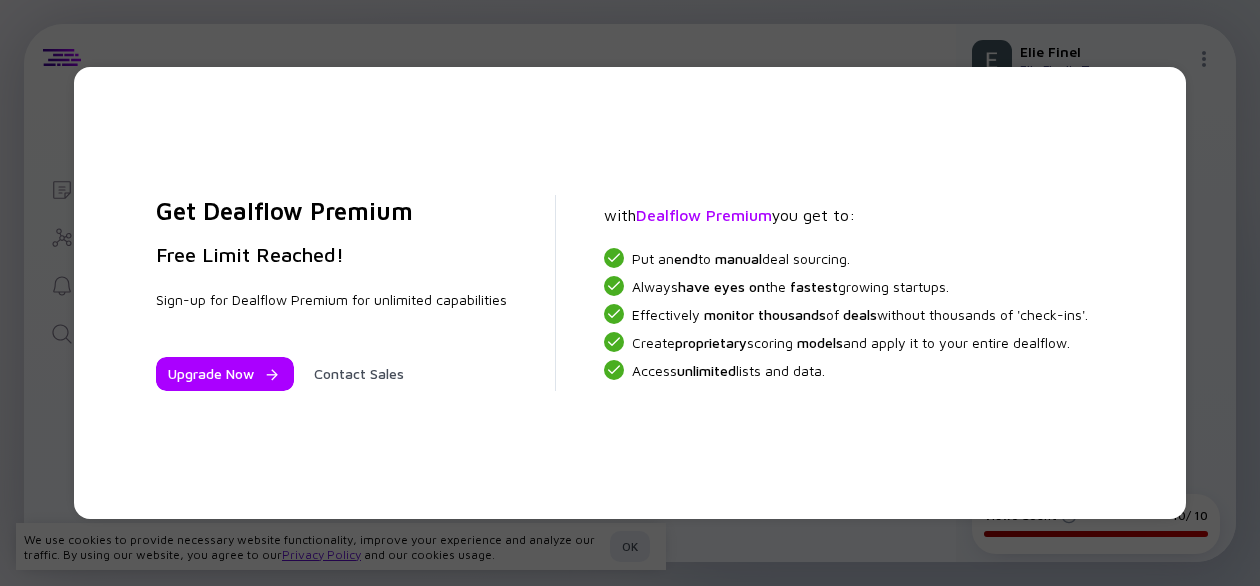 scroll, scrollTop: 0, scrollLeft: 0, axis: both 